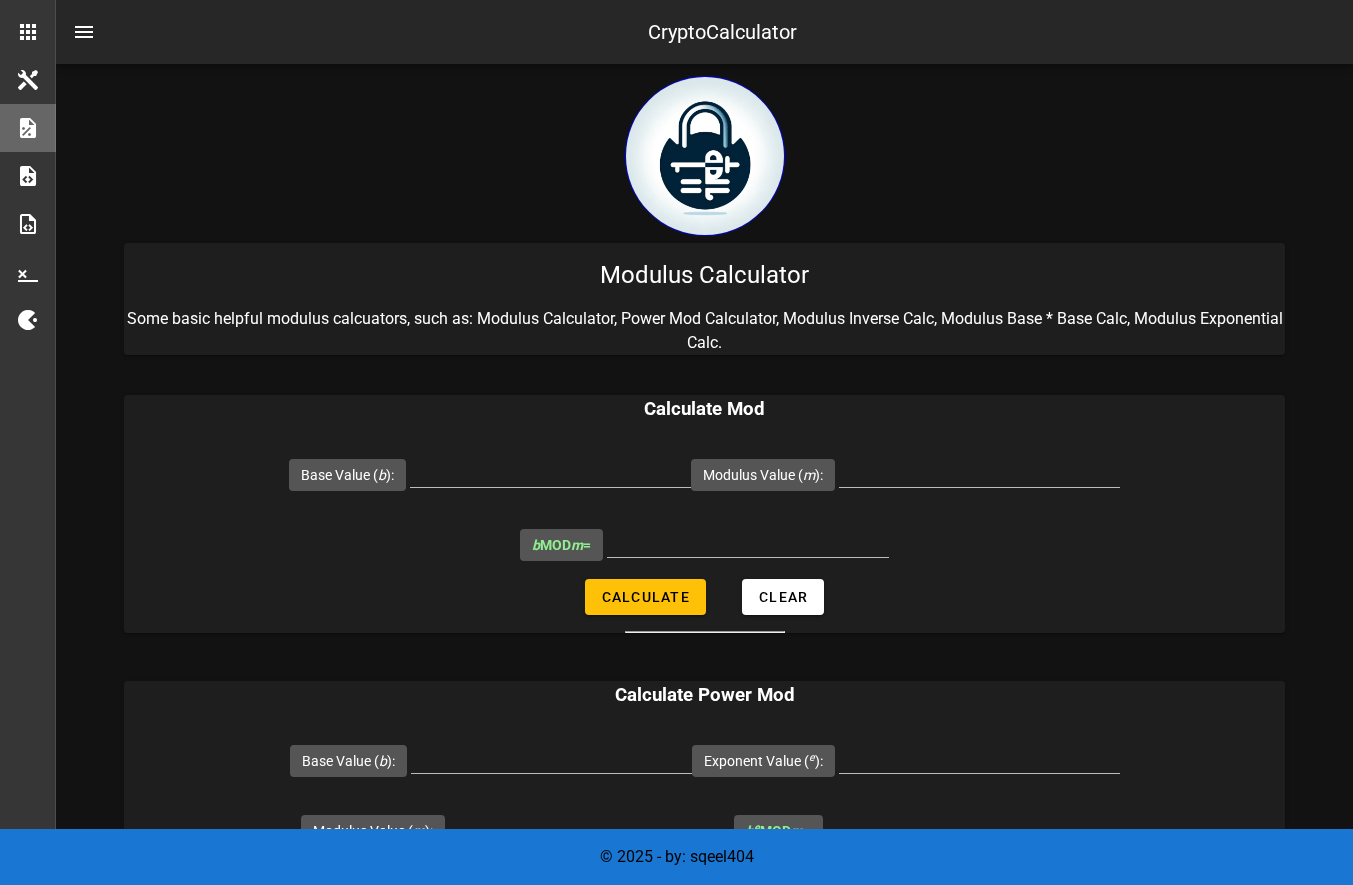 scroll, scrollTop: 0, scrollLeft: 0, axis: both 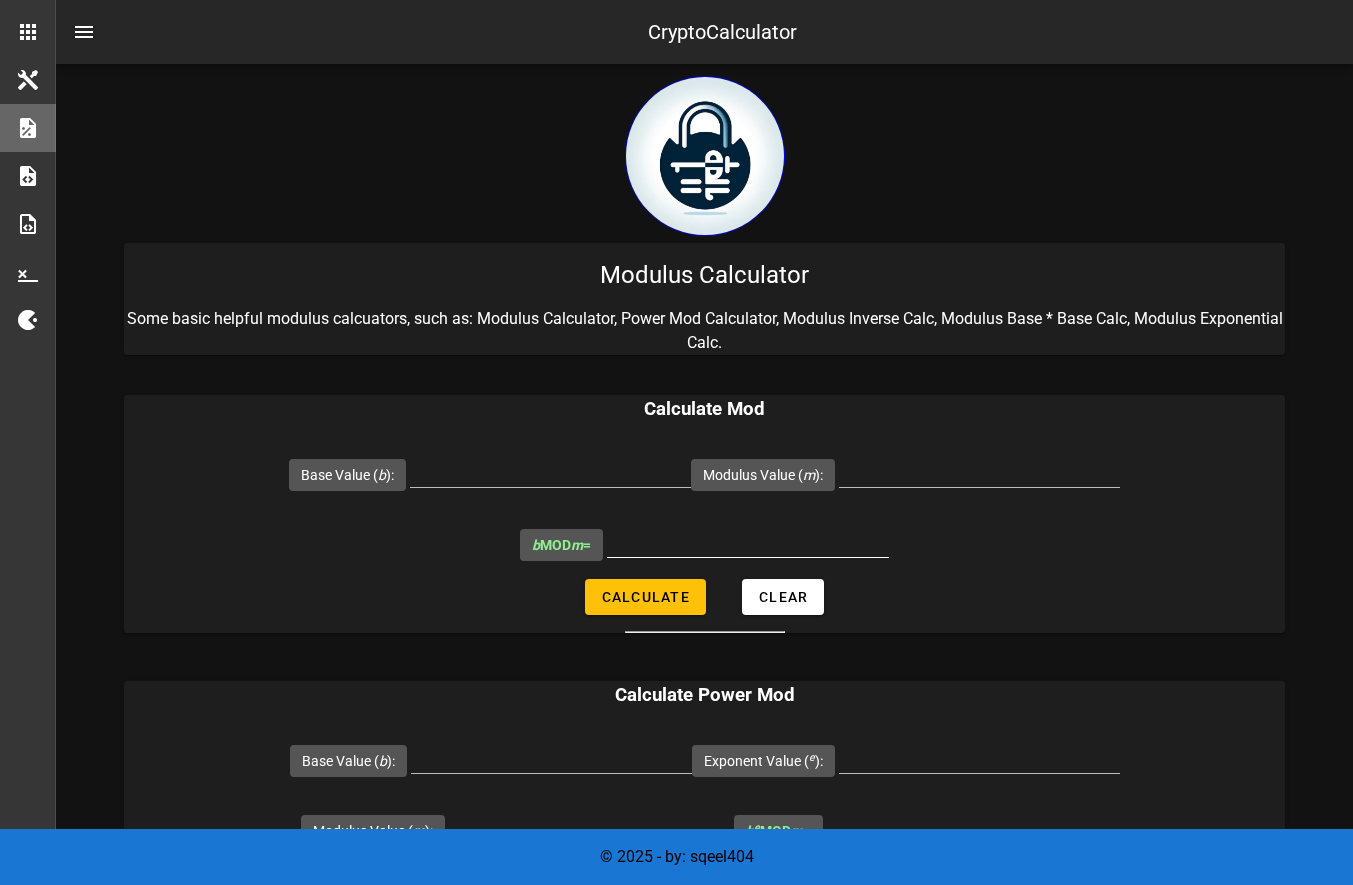 click on "b  MOD  m  =" at bounding box center (748, 541) 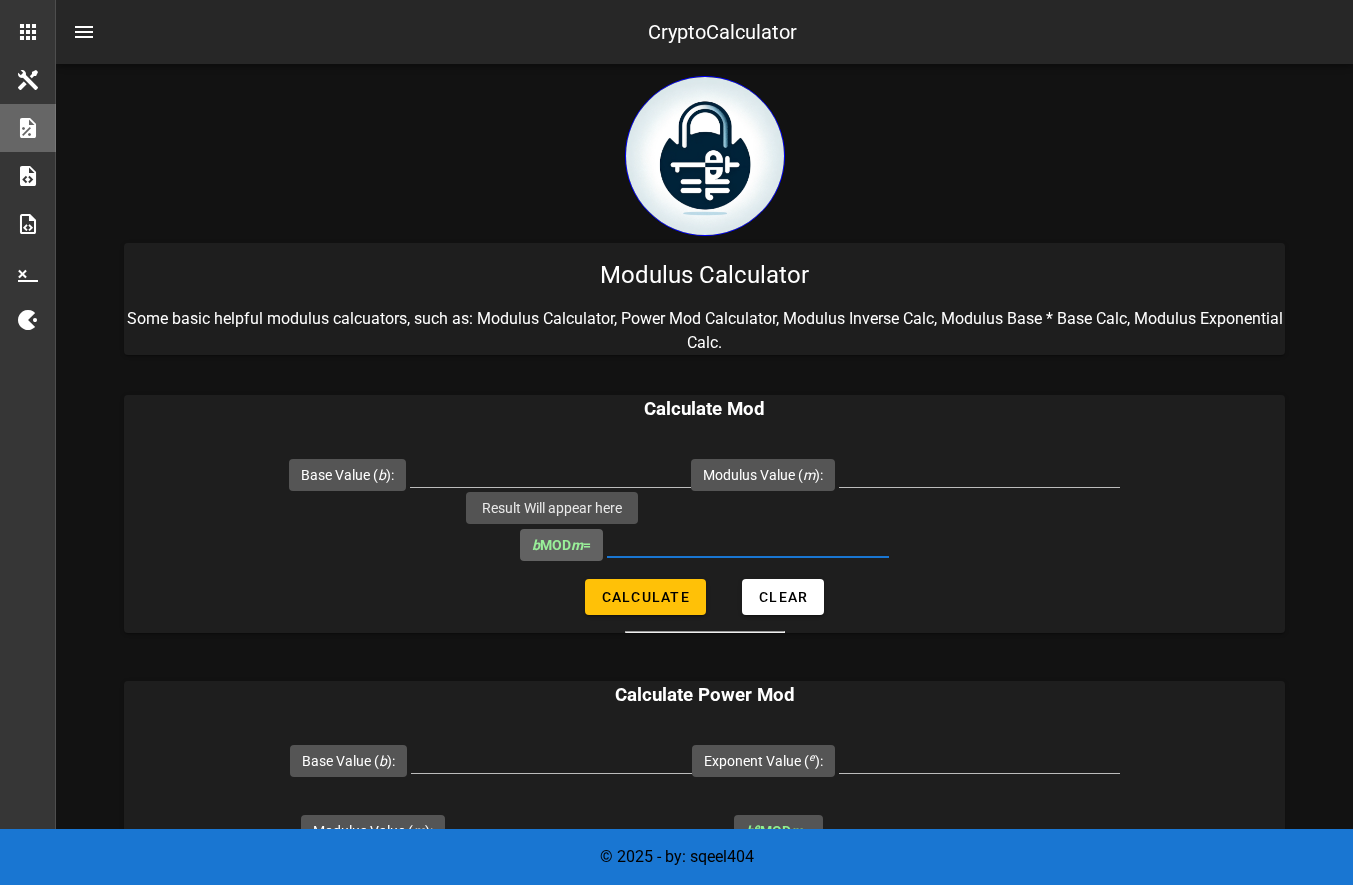 click on "b  MOD  m  =" at bounding box center [561, 545] 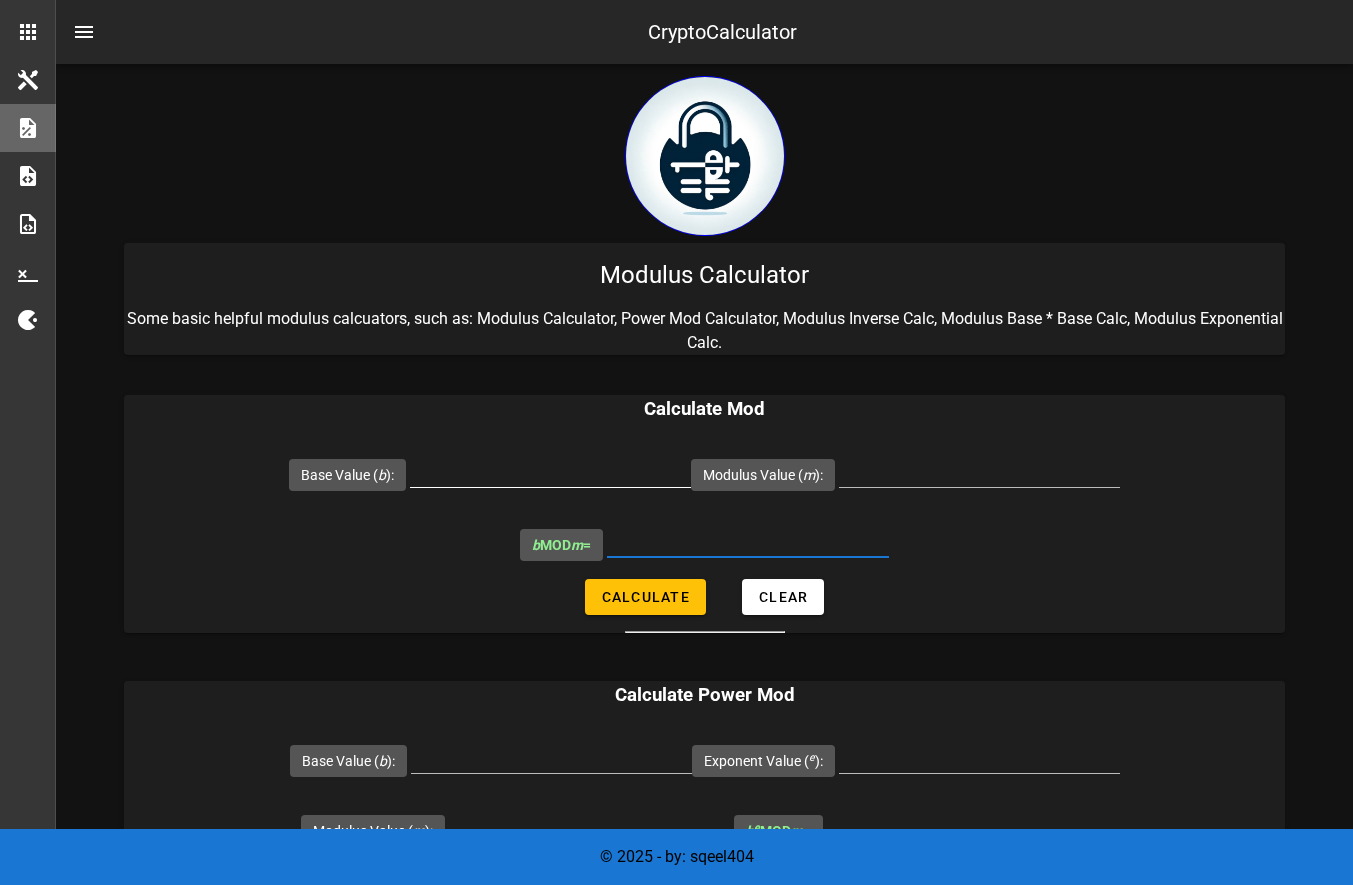 click on "Base Value (  b  ):" at bounding box center [550, 471] 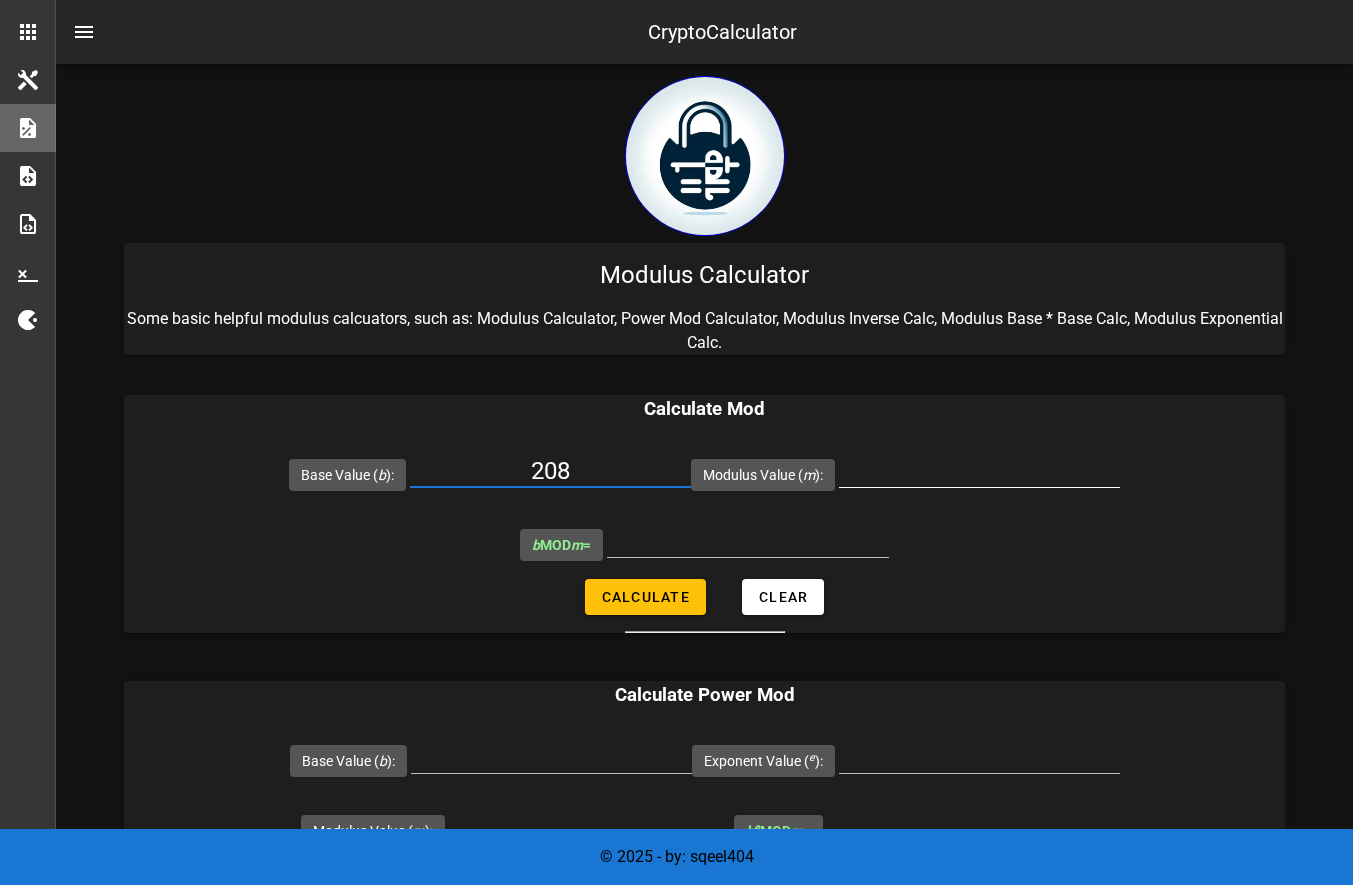 type on "208" 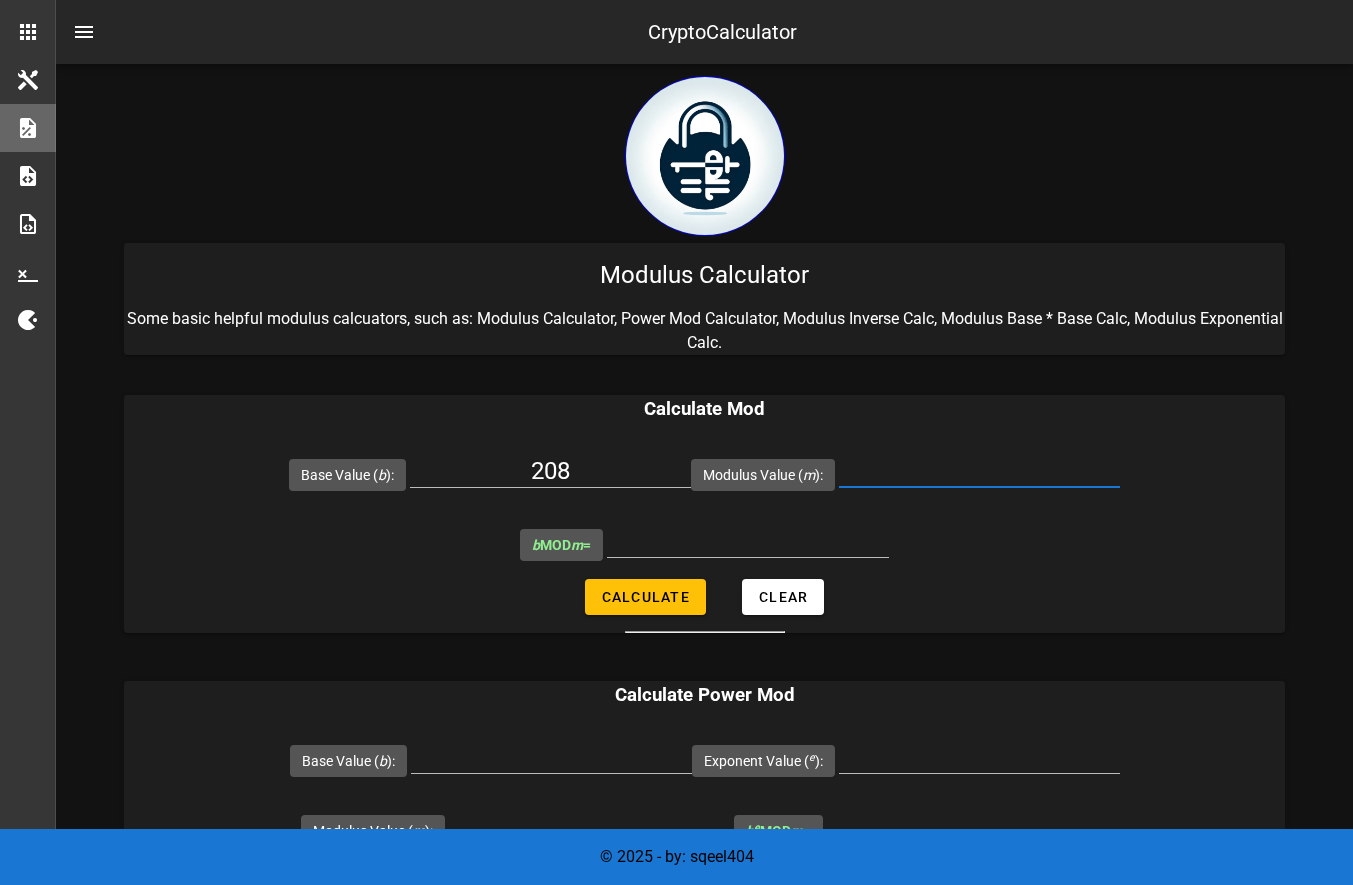 click on "Modulus Value (  m  ):" at bounding box center [979, 471] 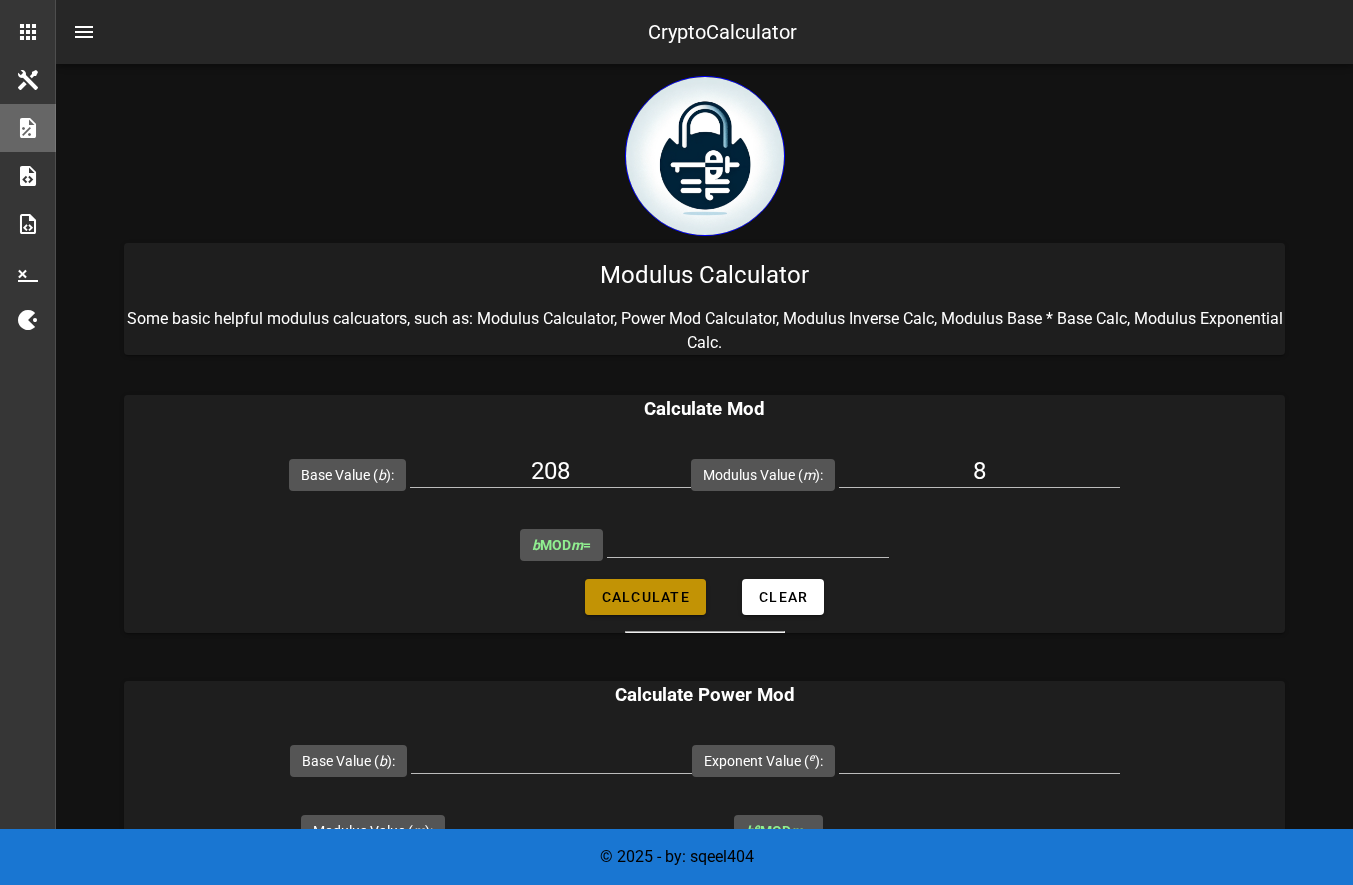click on "Calculate" at bounding box center [645, 597] 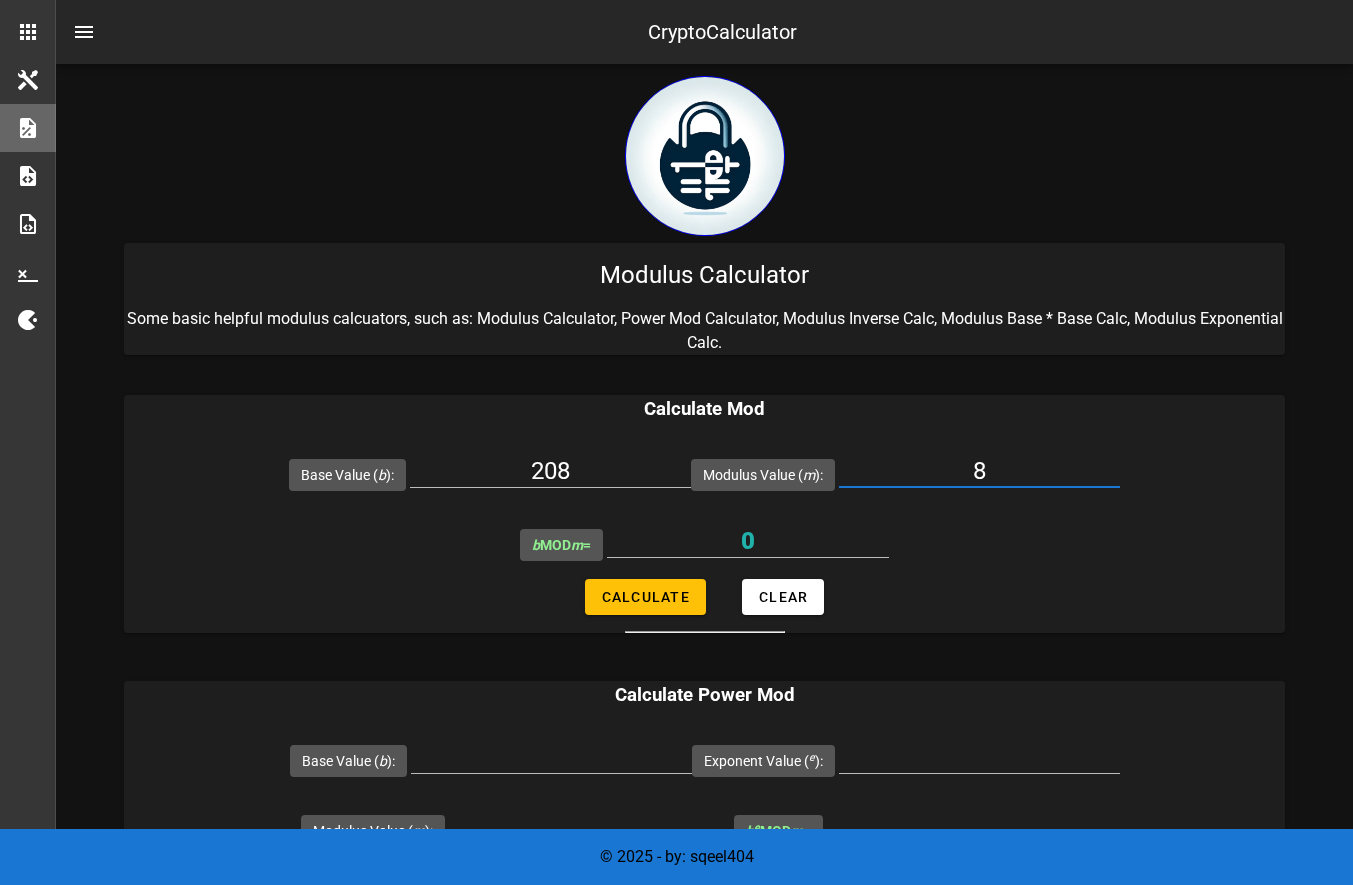 drag, startPoint x: 1002, startPoint y: 468, endPoint x: 952, endPoint y: 470, distance: 50.039986 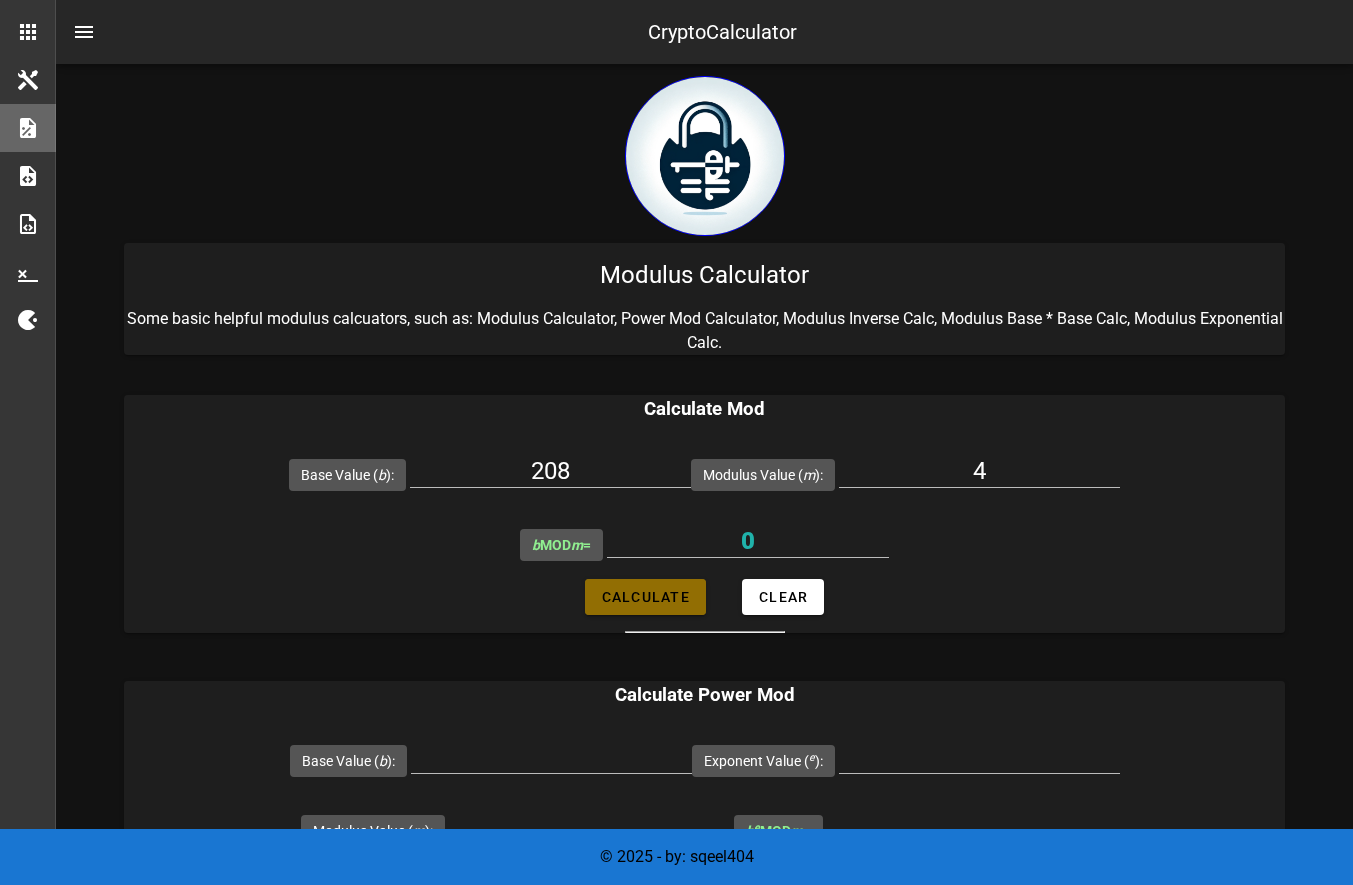 click on "Calculate" at bounding box center [645, 597] 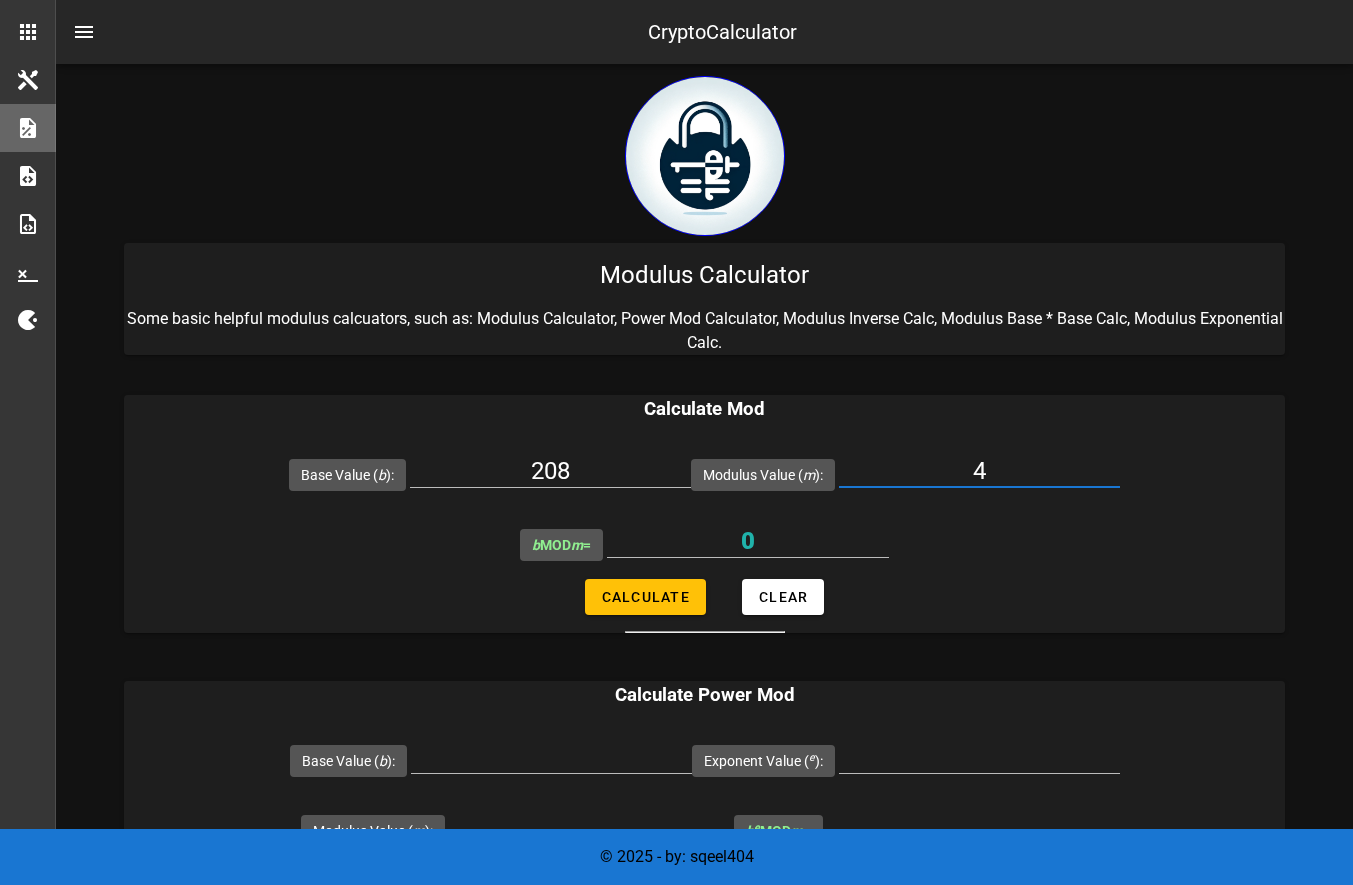 drag, startPoint x: 1006, startPoint y: 471, endPoint x: 978, endPoint y: 471, distance: 28 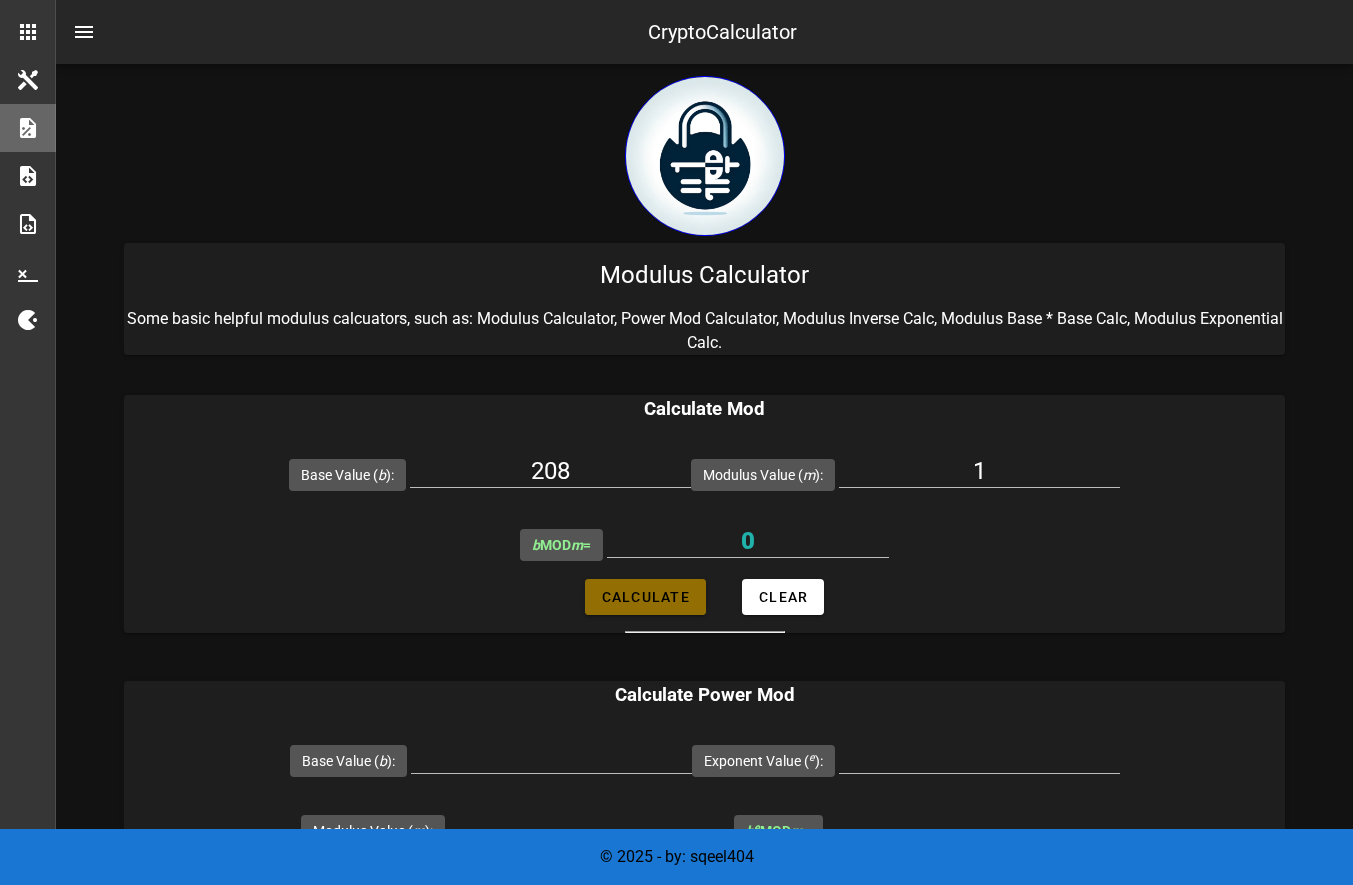 click on "Calculate" at bounding box center (645, 597) 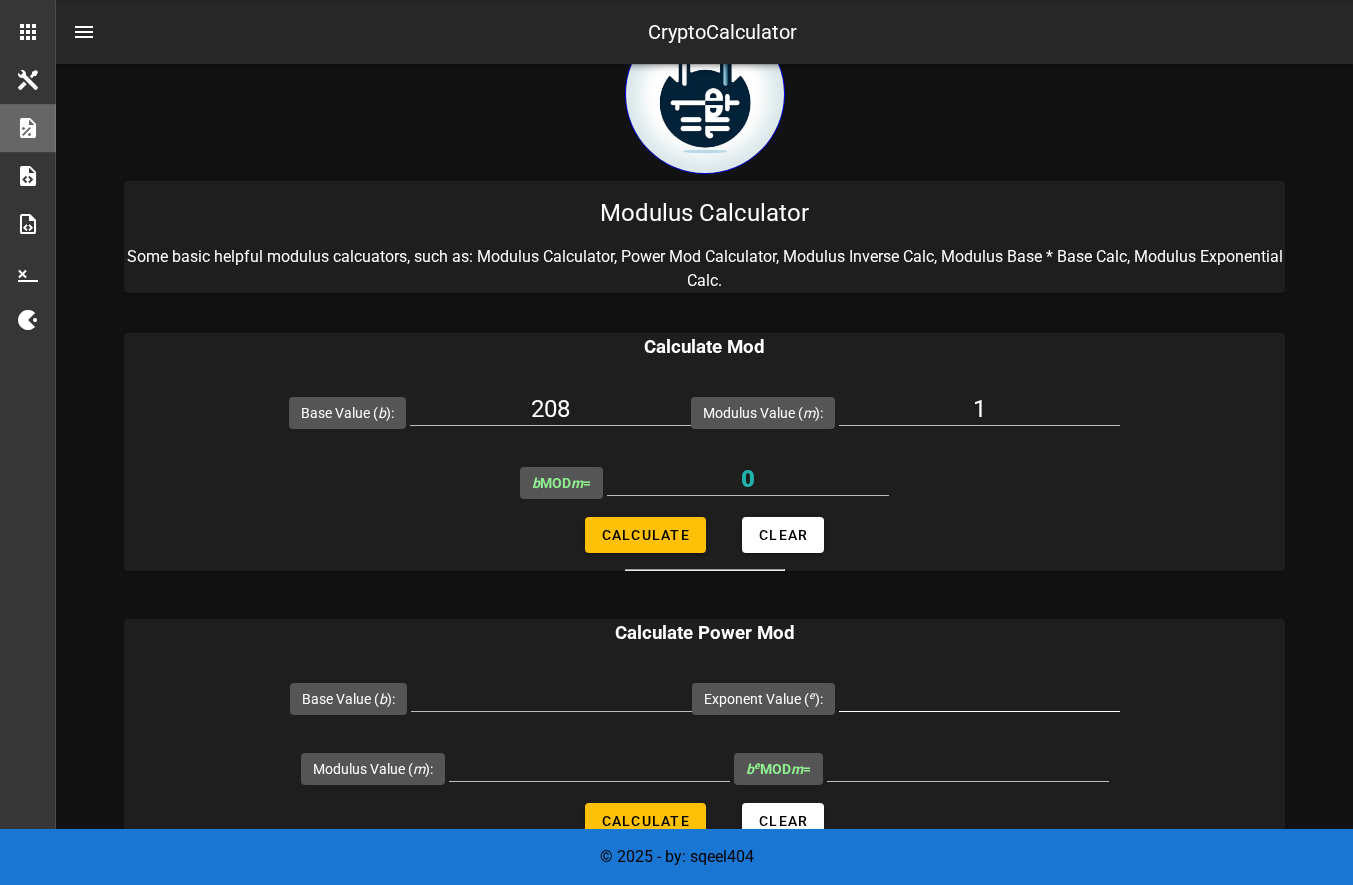 scroll, scrollTop: 0, scrollLeft: 0, axis: both 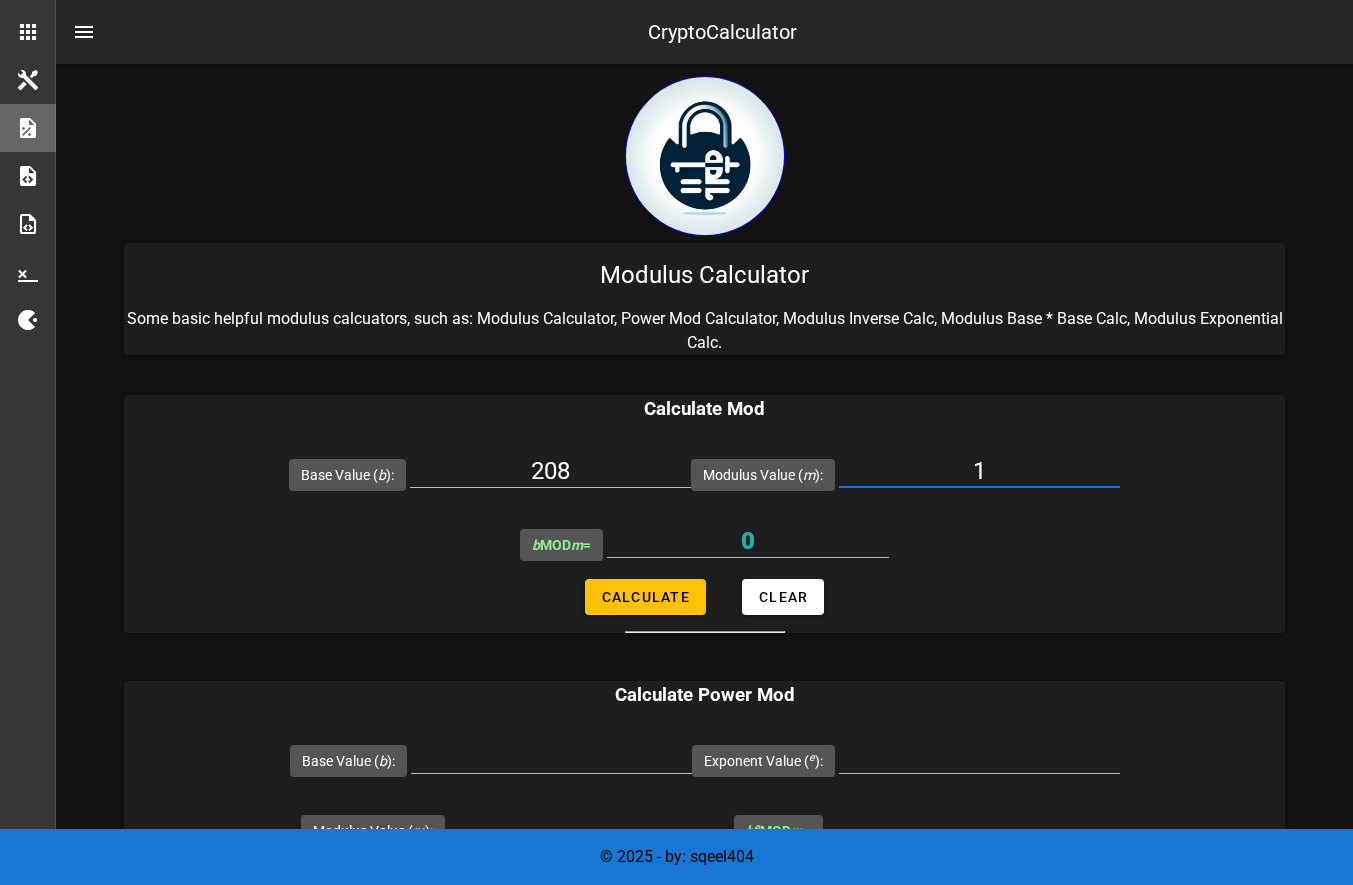 drag, startPoint x: 1002, startPoint y: 464, endPoint x: 975, endPoint y: 465, distance: 27.018513 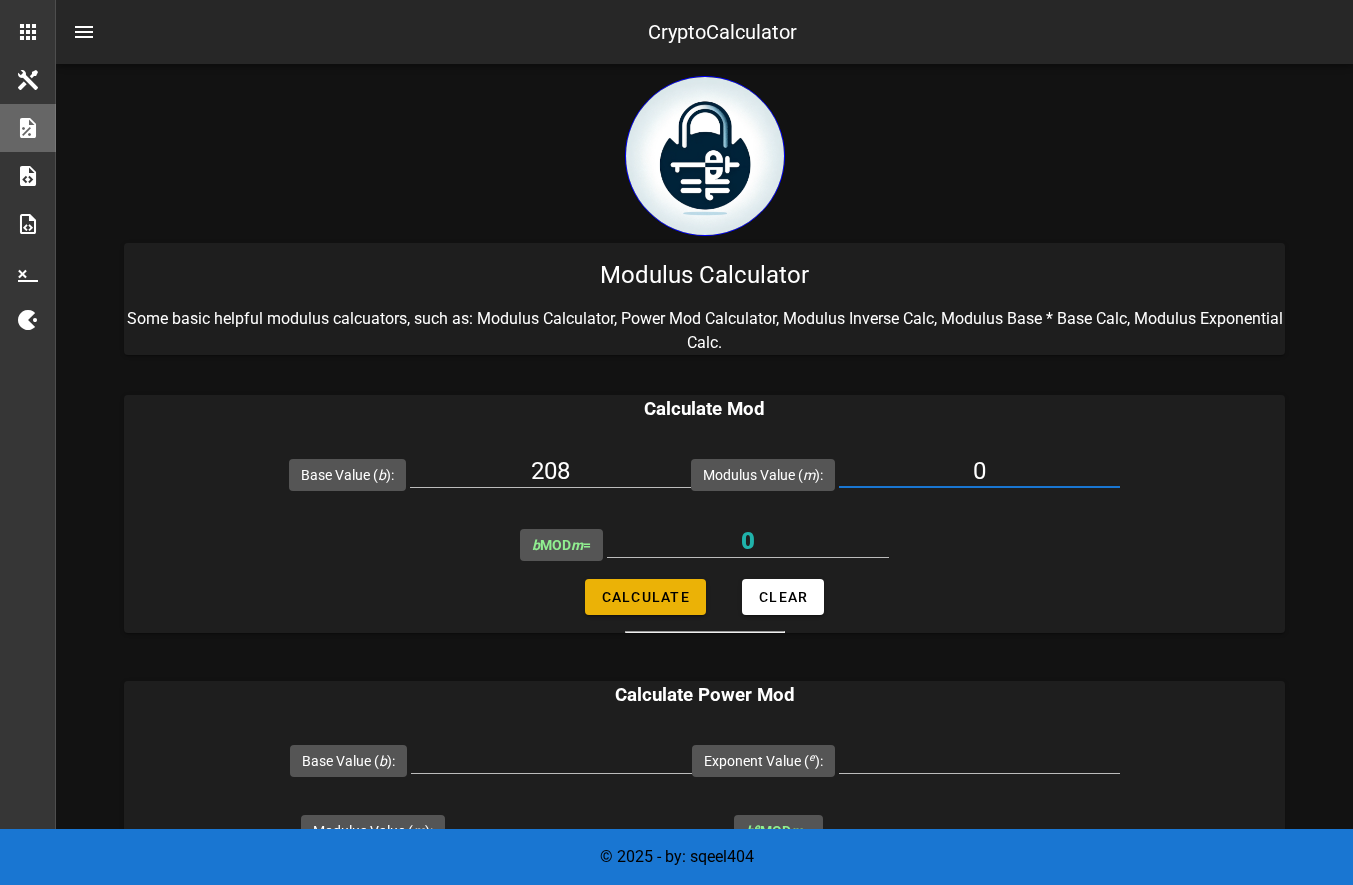 type on "0" 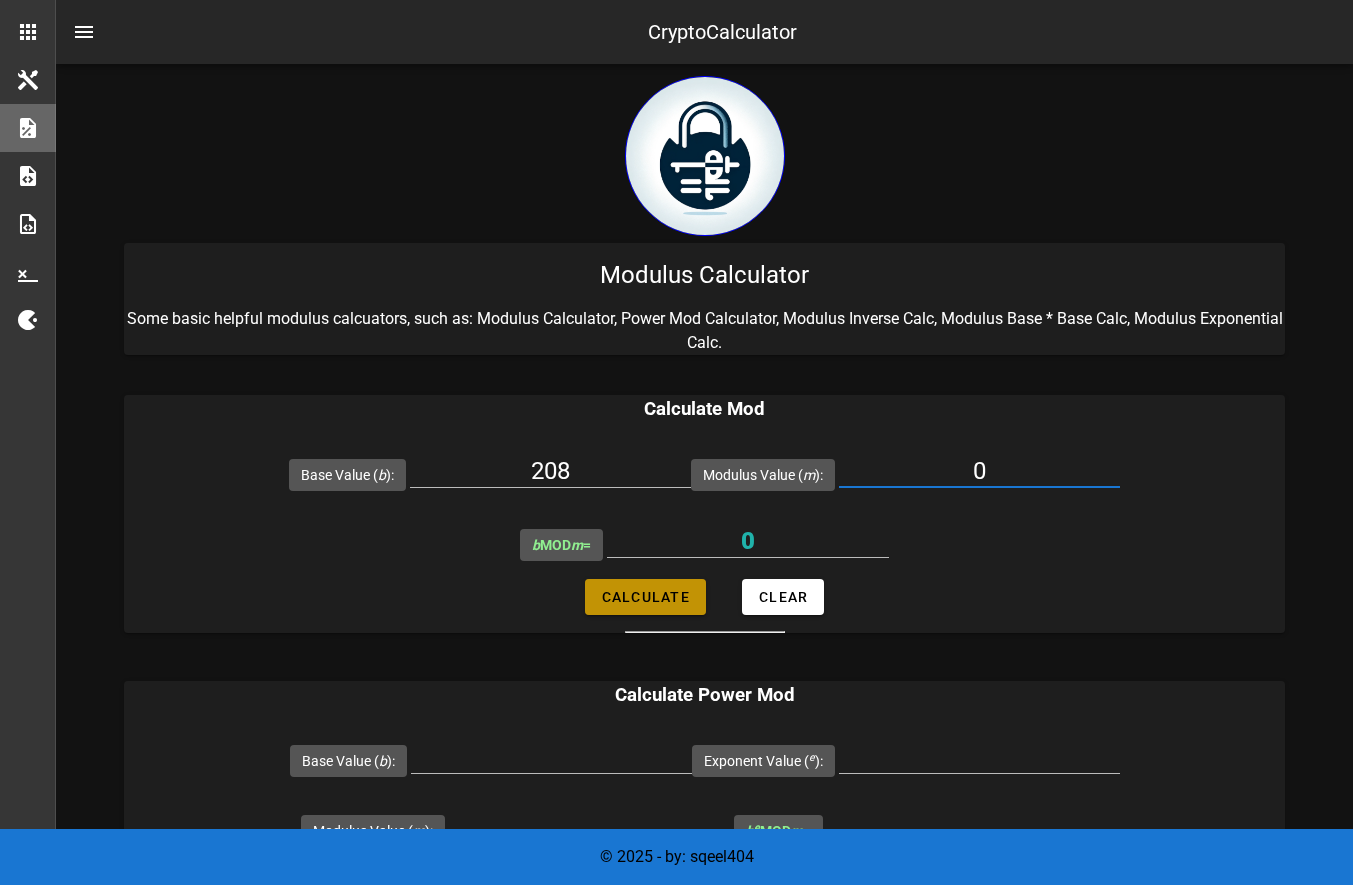 click on "Calculate" at bounding box center [645, 597] 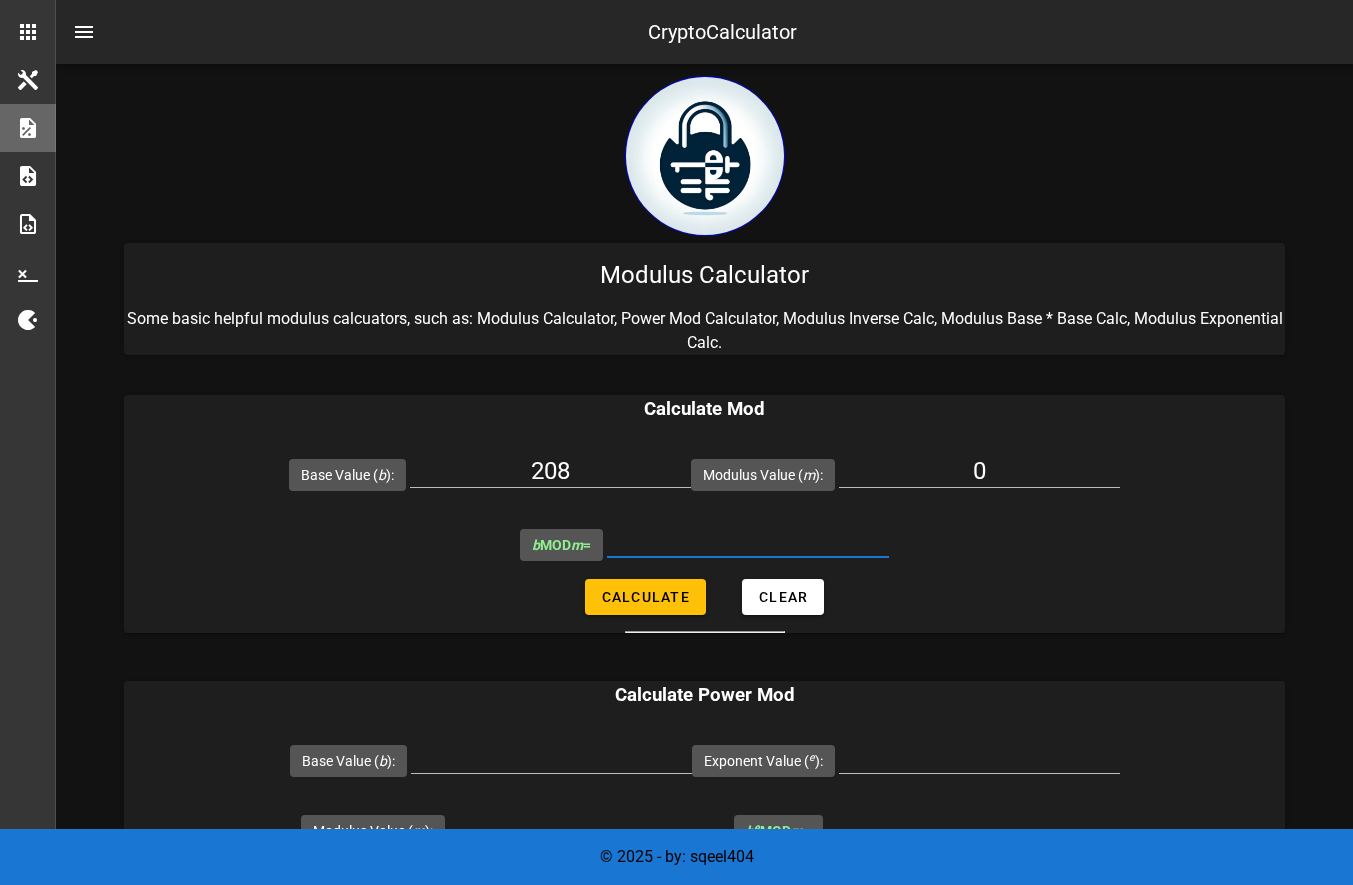 click on "b  MOD  m  =" at bounding box center (748, 541) 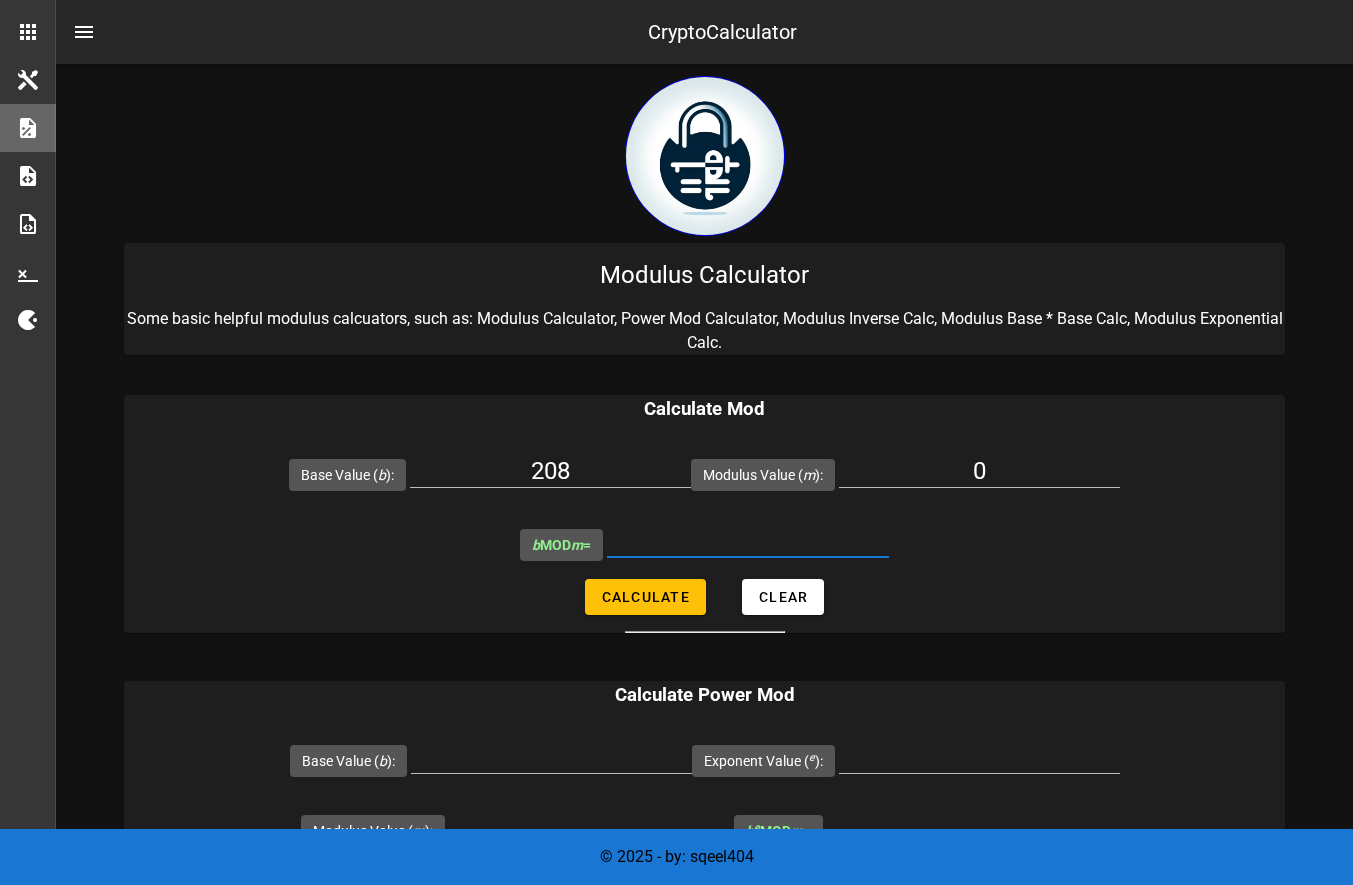click on "b  MOD  m  =" at bounding box center (748, 541) 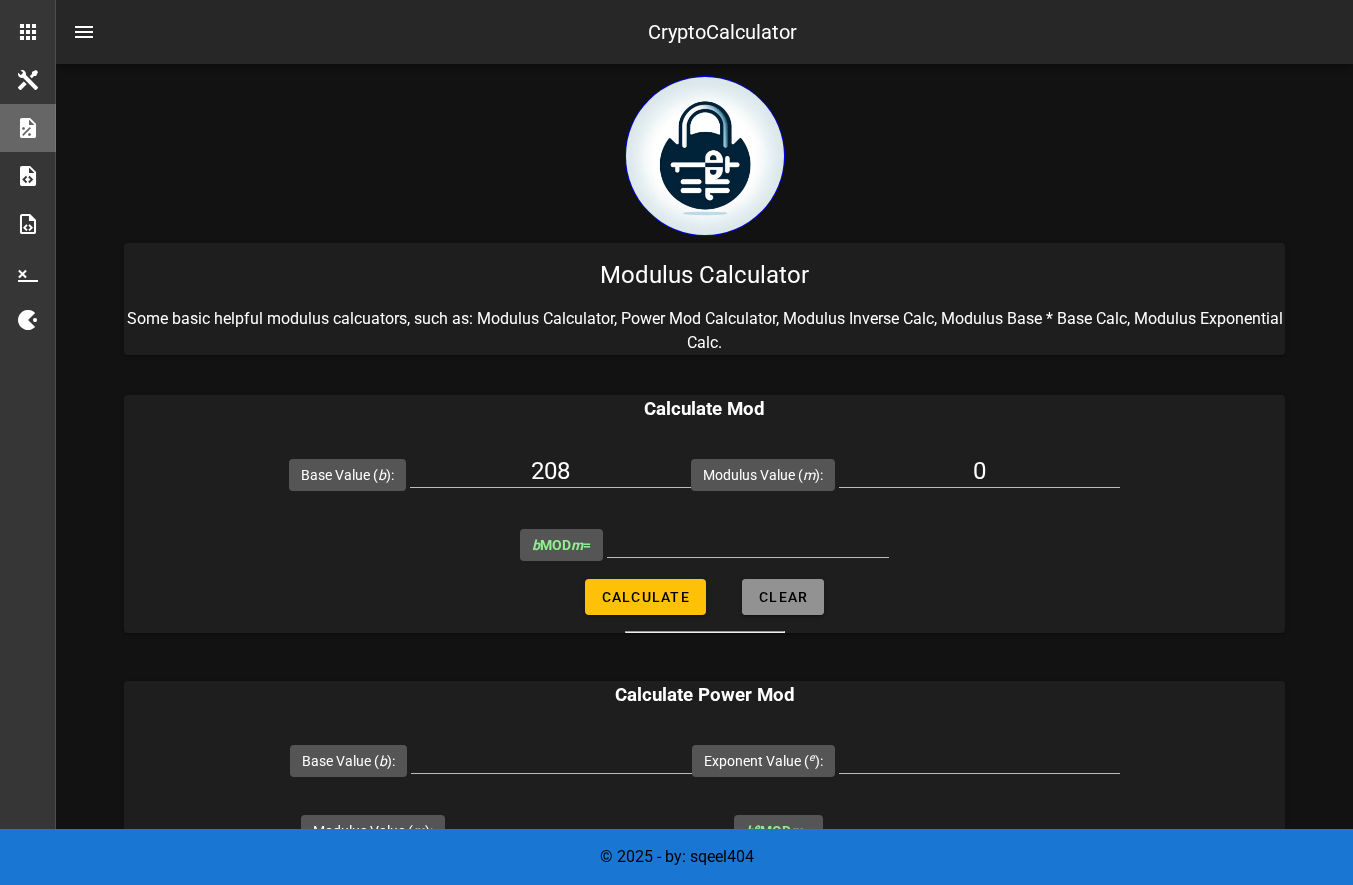 click on "Clear" at bounding box center (783, 597) 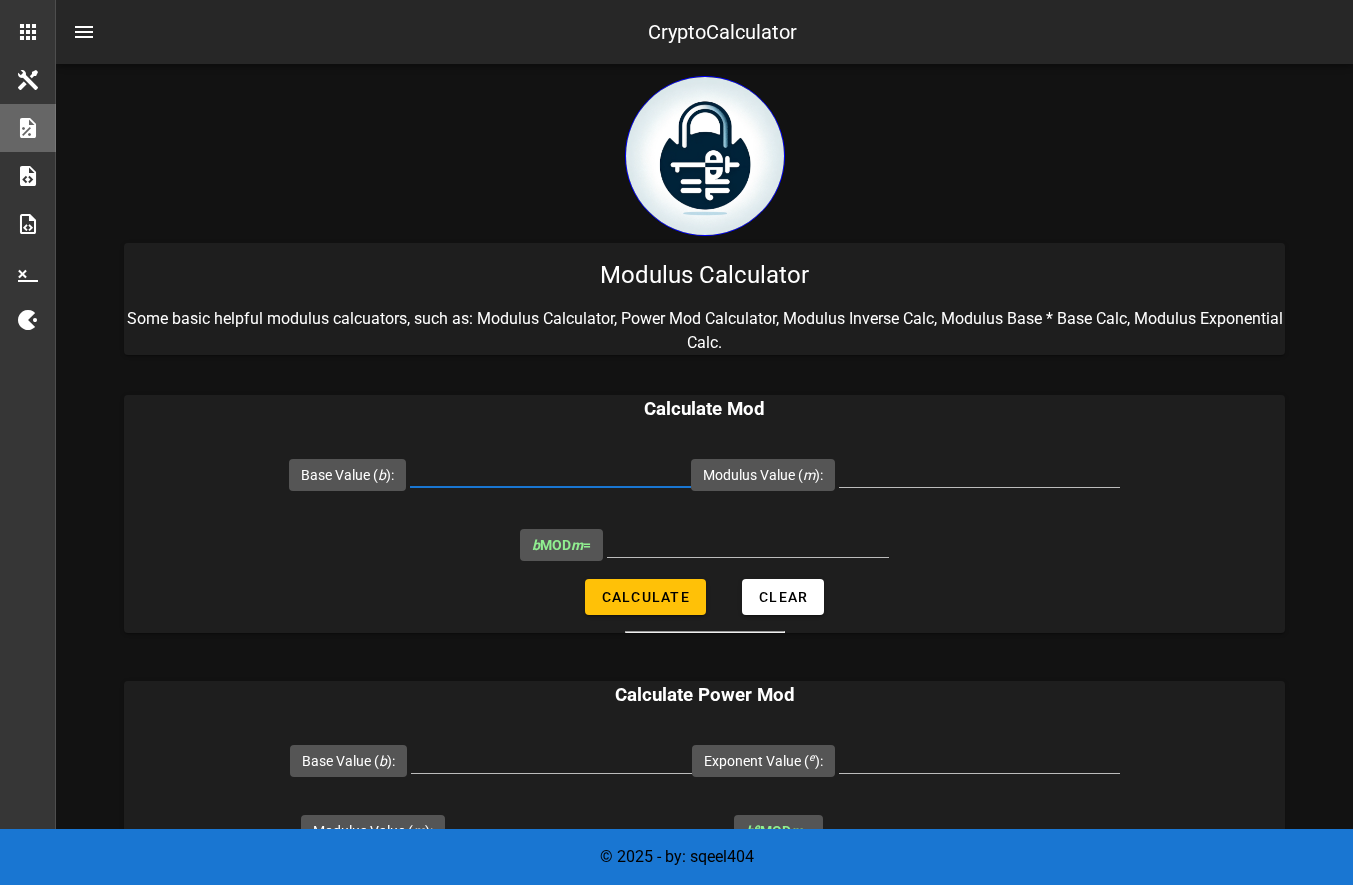 click on "Base Value (  b  ):" at bounding box center [550, 471] 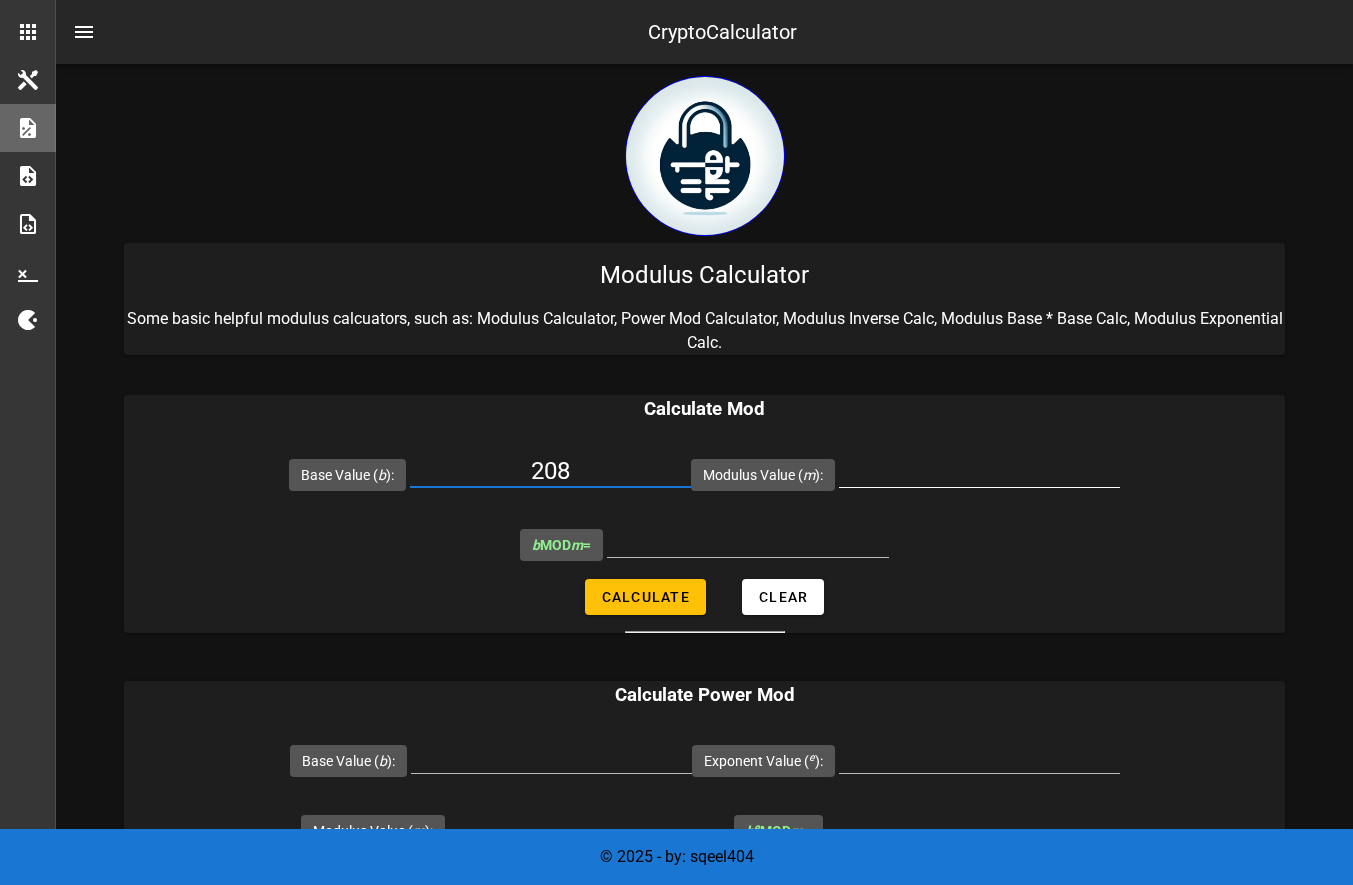 type on "208" 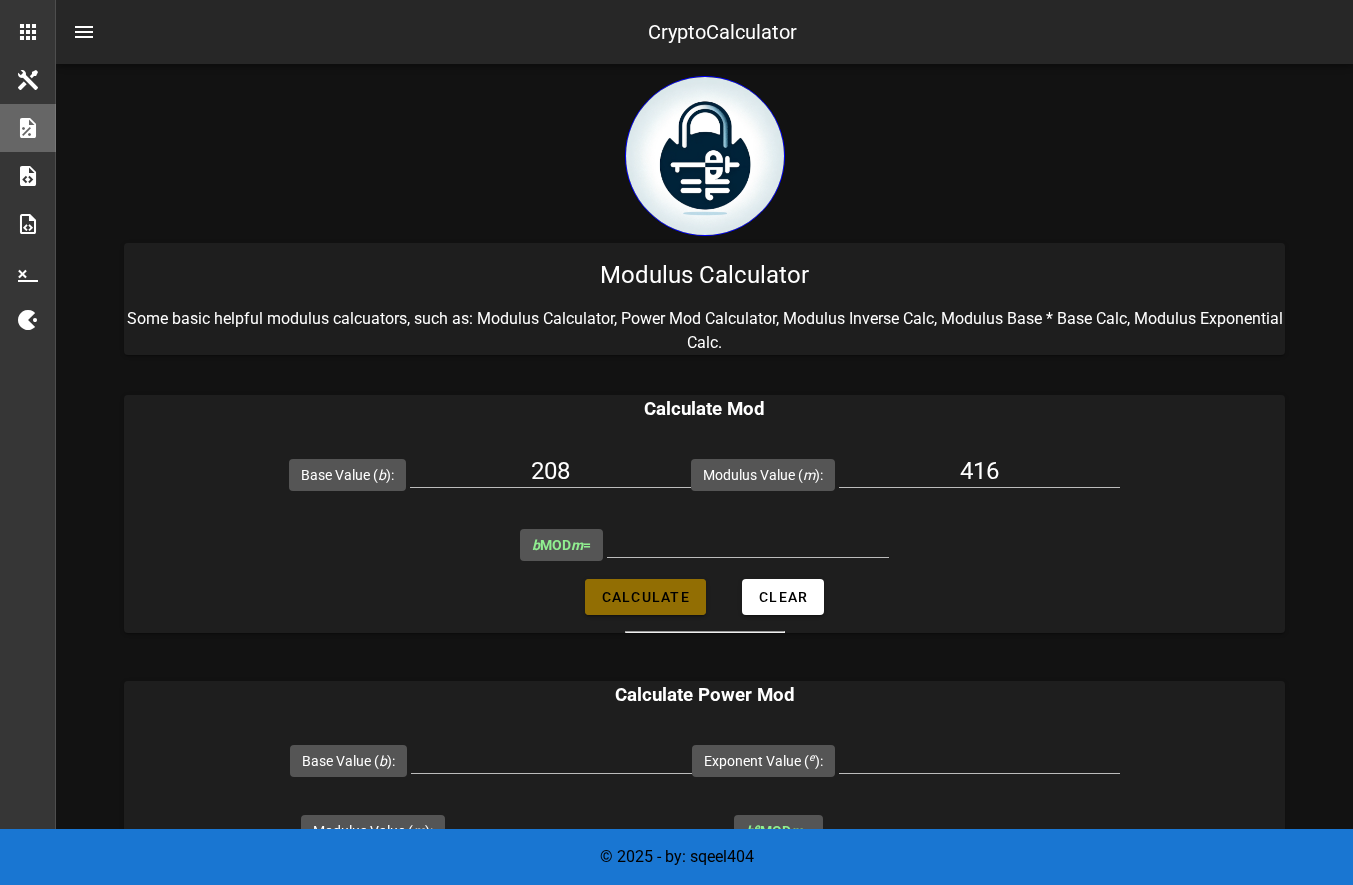 click on "Calculate" at bounding box center (645, 597) 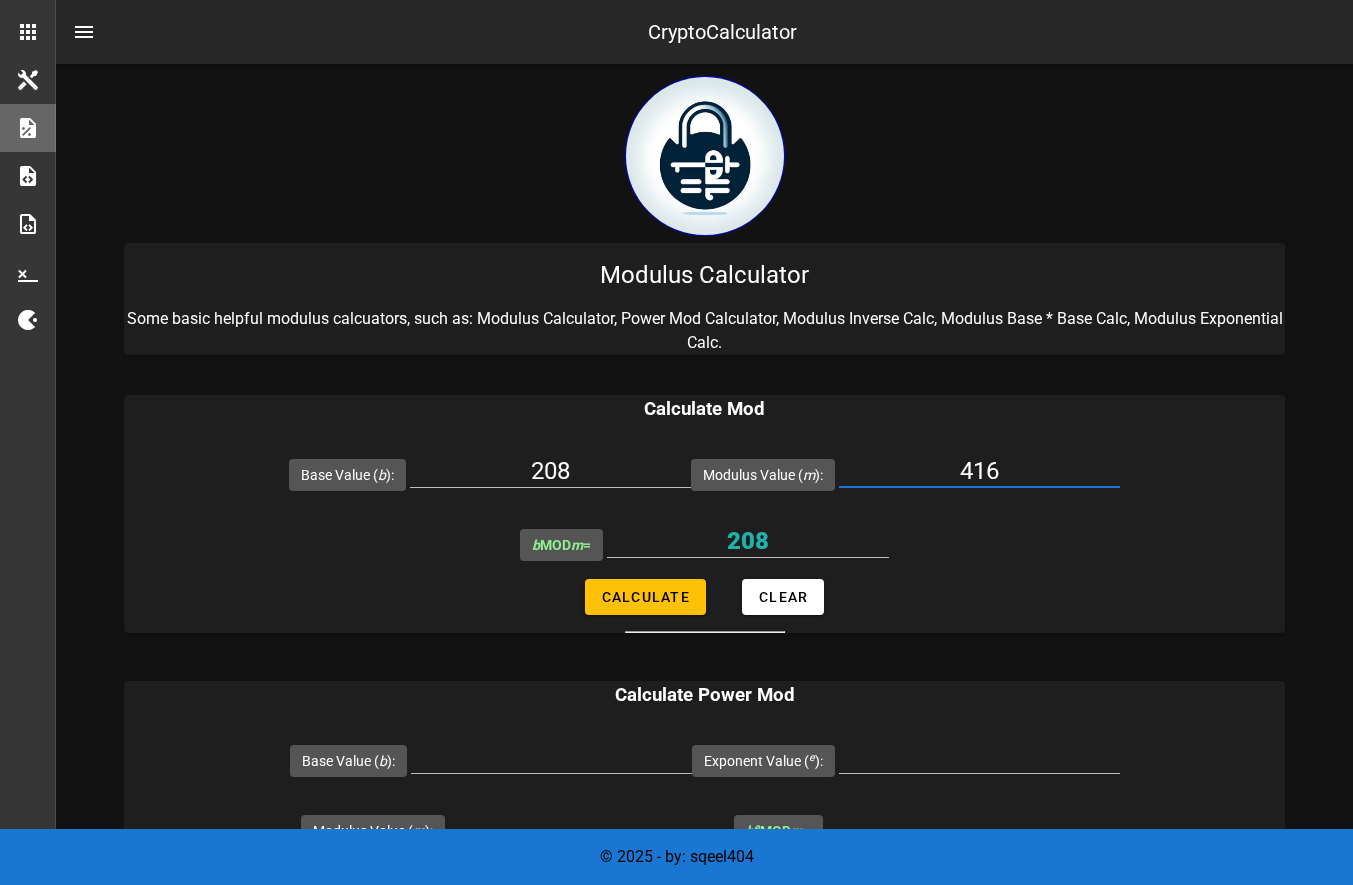 drag, startPoint x: 1018, startPoint y: 468, endPoint x: 957, endPoint y: 469, distance: 61.008198 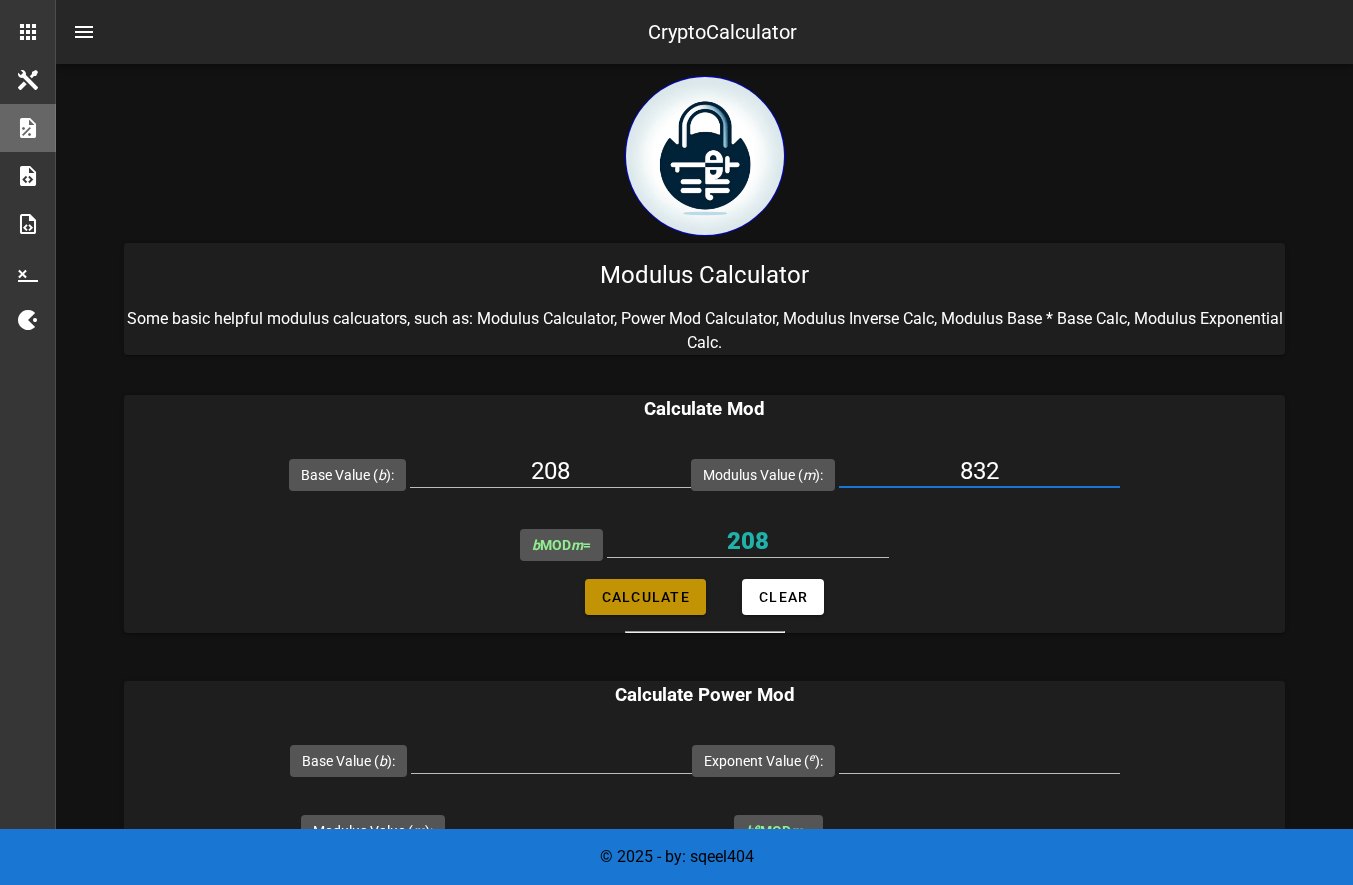 click on "Calculate" at bounding box center [645, 597] 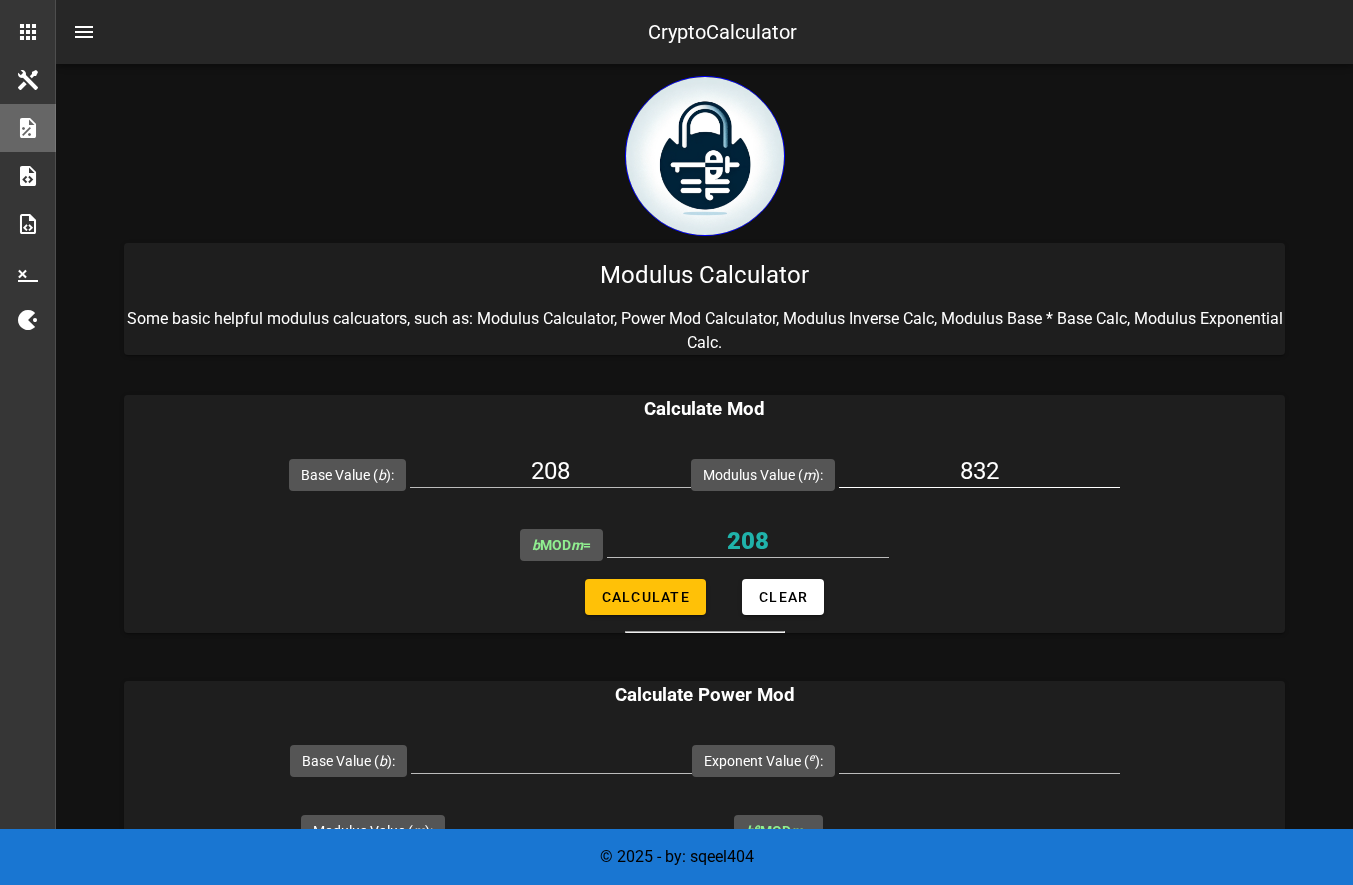 click on "832" at bounding box center (979, 471) 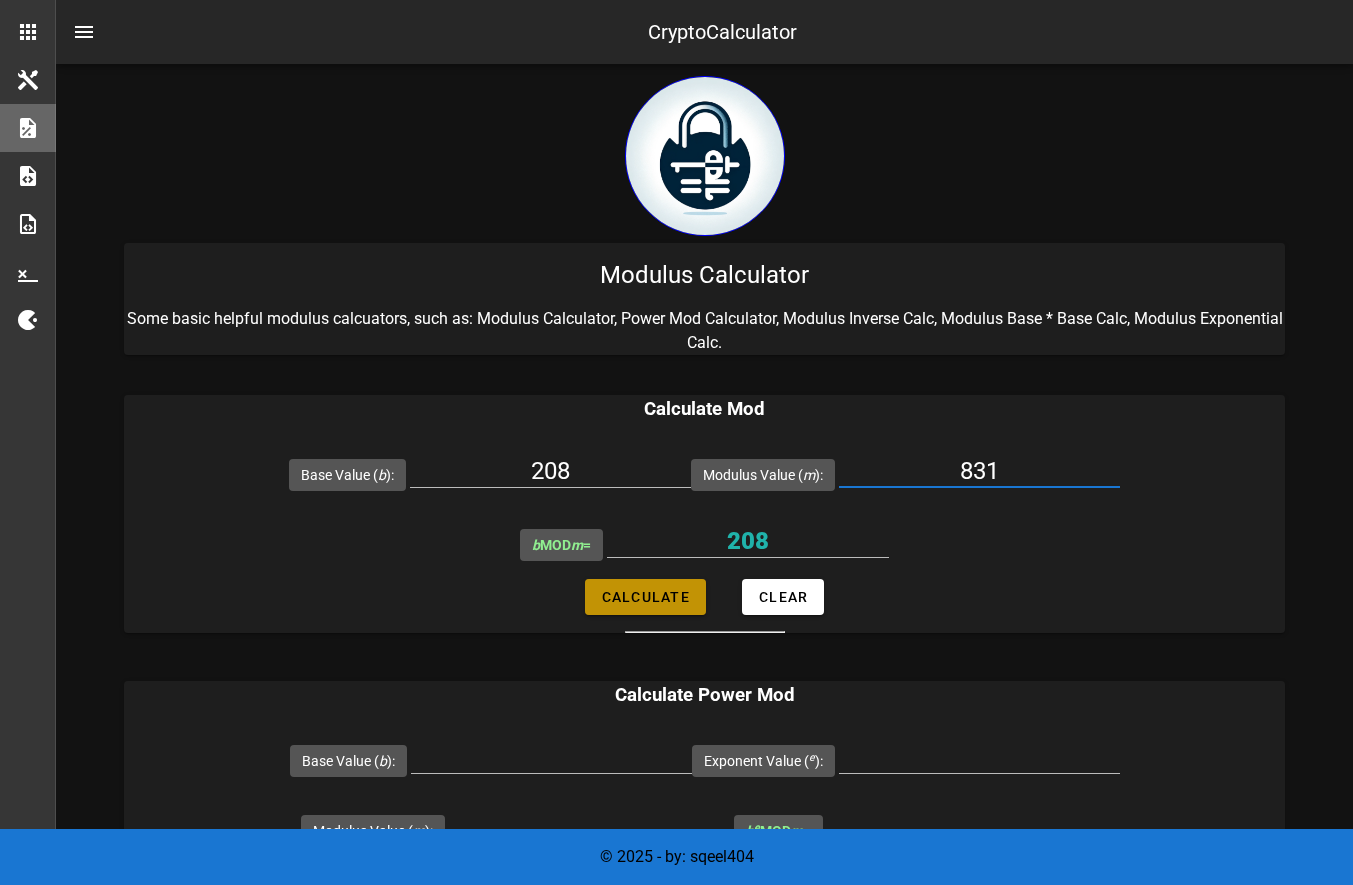 click on "Calculate" at bounding box center [645, 597] 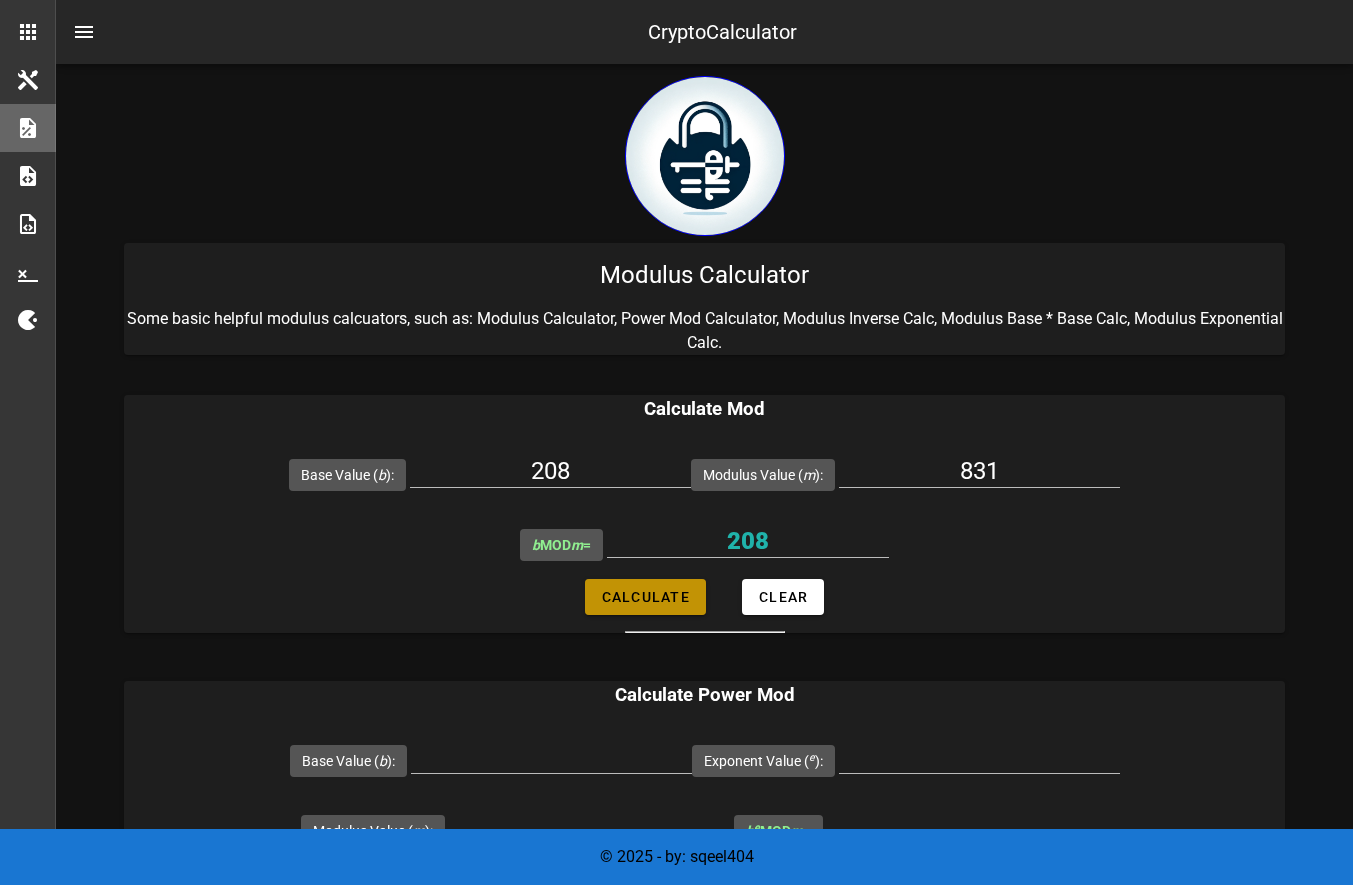 click on "Calculate" at bounding box center (645, 597) 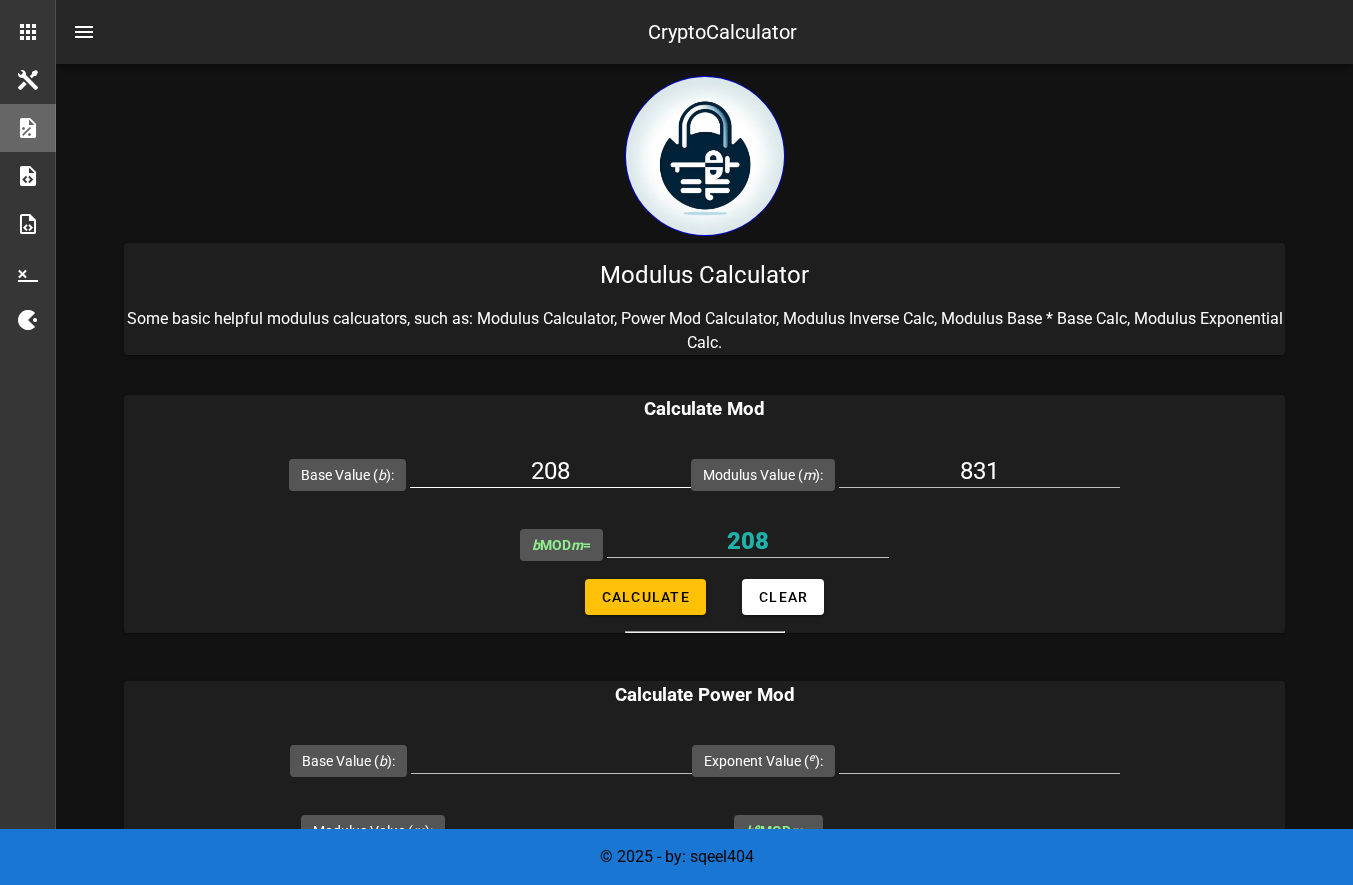 click on "208" at bounding box center (550, 471) 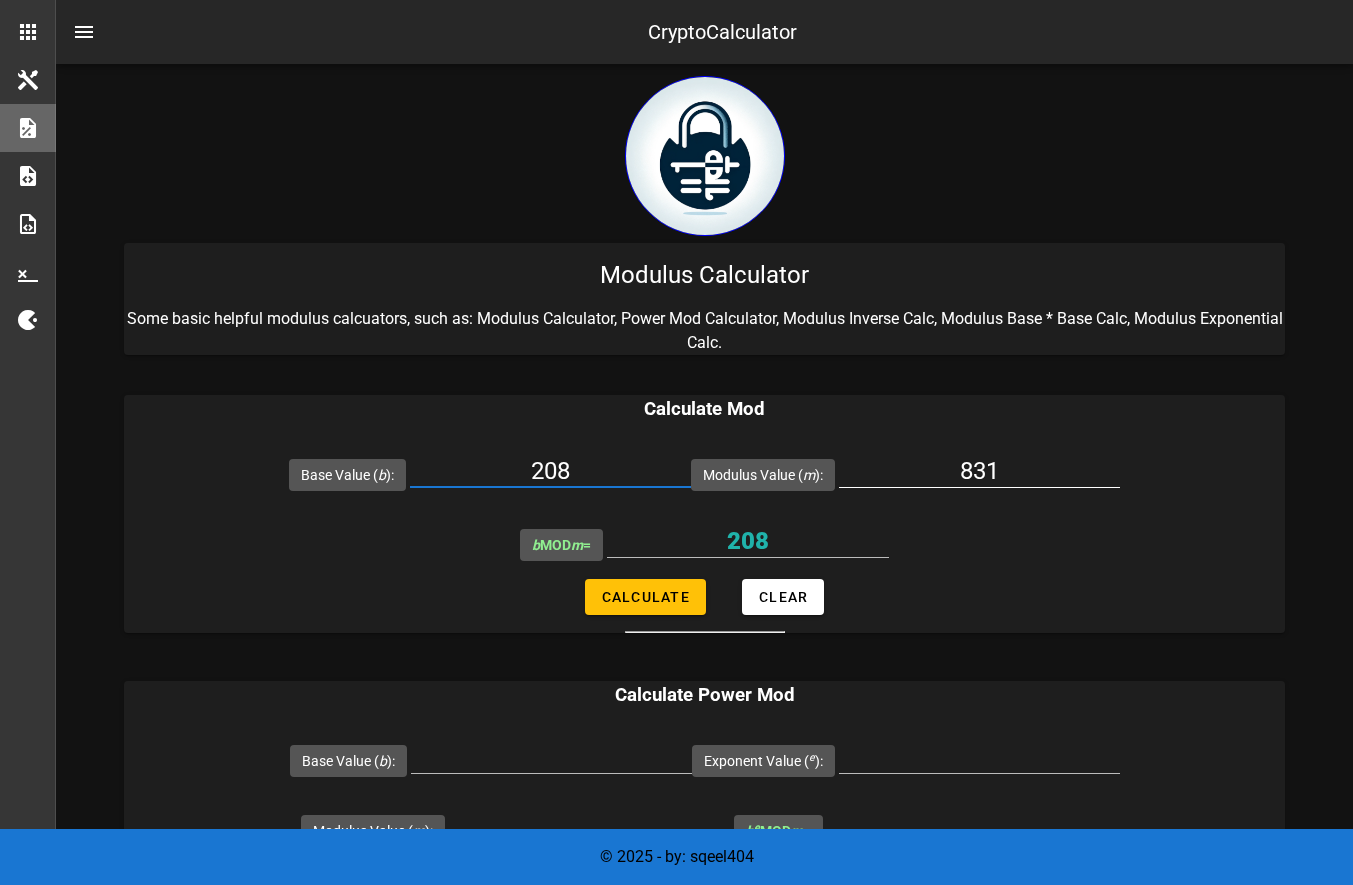 click on "831" at bounding box center (979, 471) 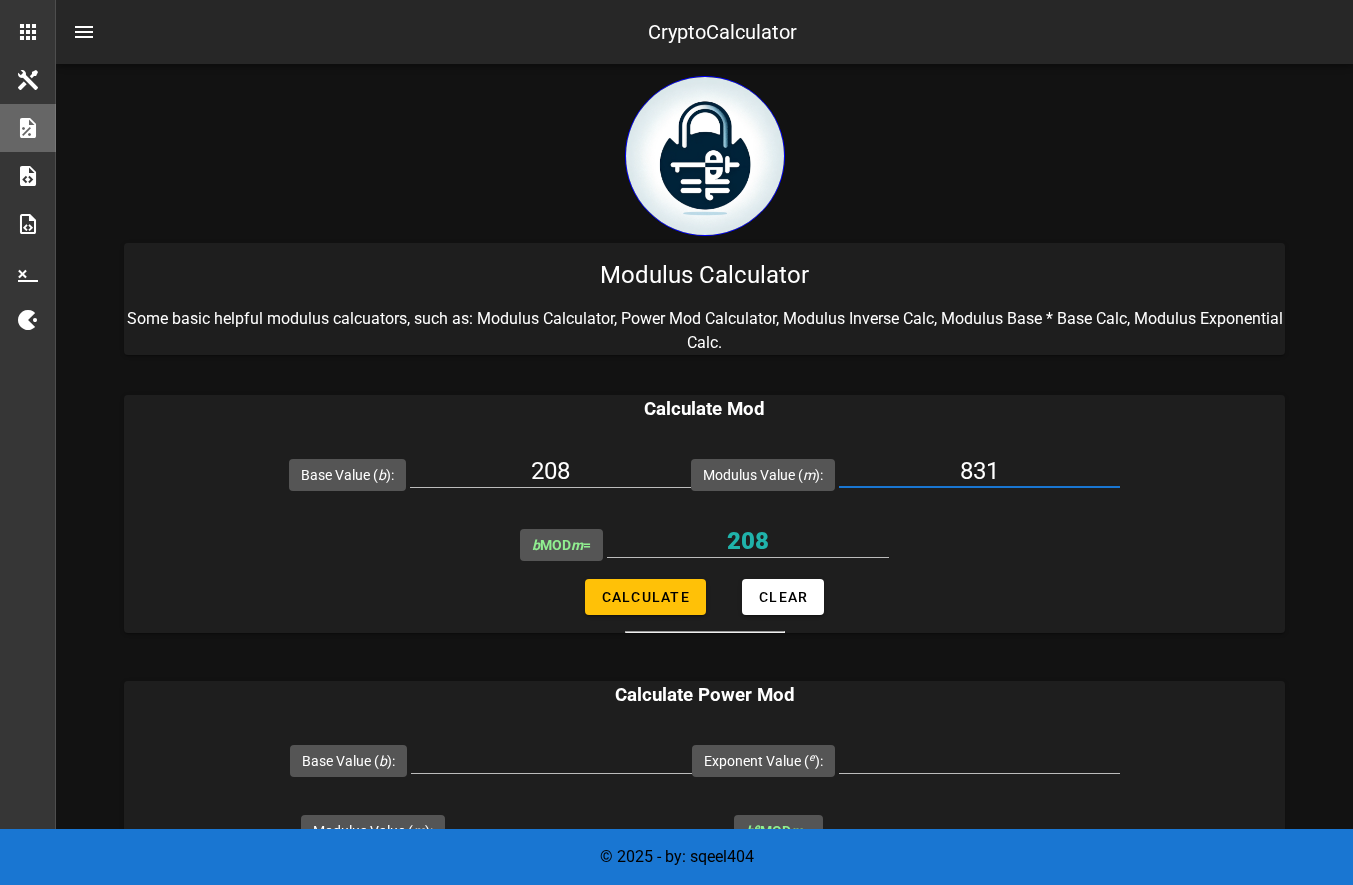 drag, startPoint x: 1017, startPoint y: 470, endPoint x: 959, endPoint y: 468, distance: 58.034473 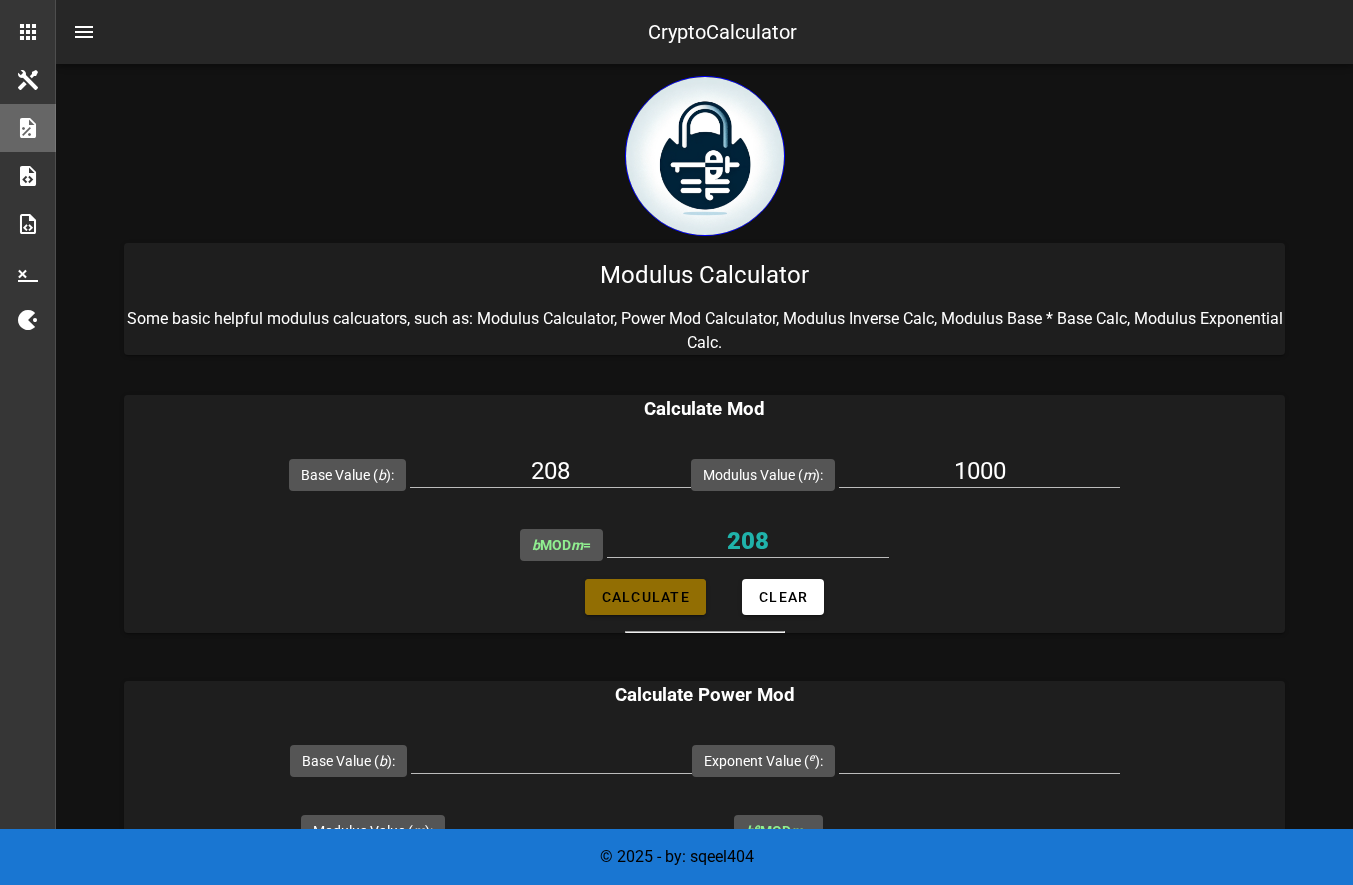click on "Calculate" at bounding box center [645, 597] 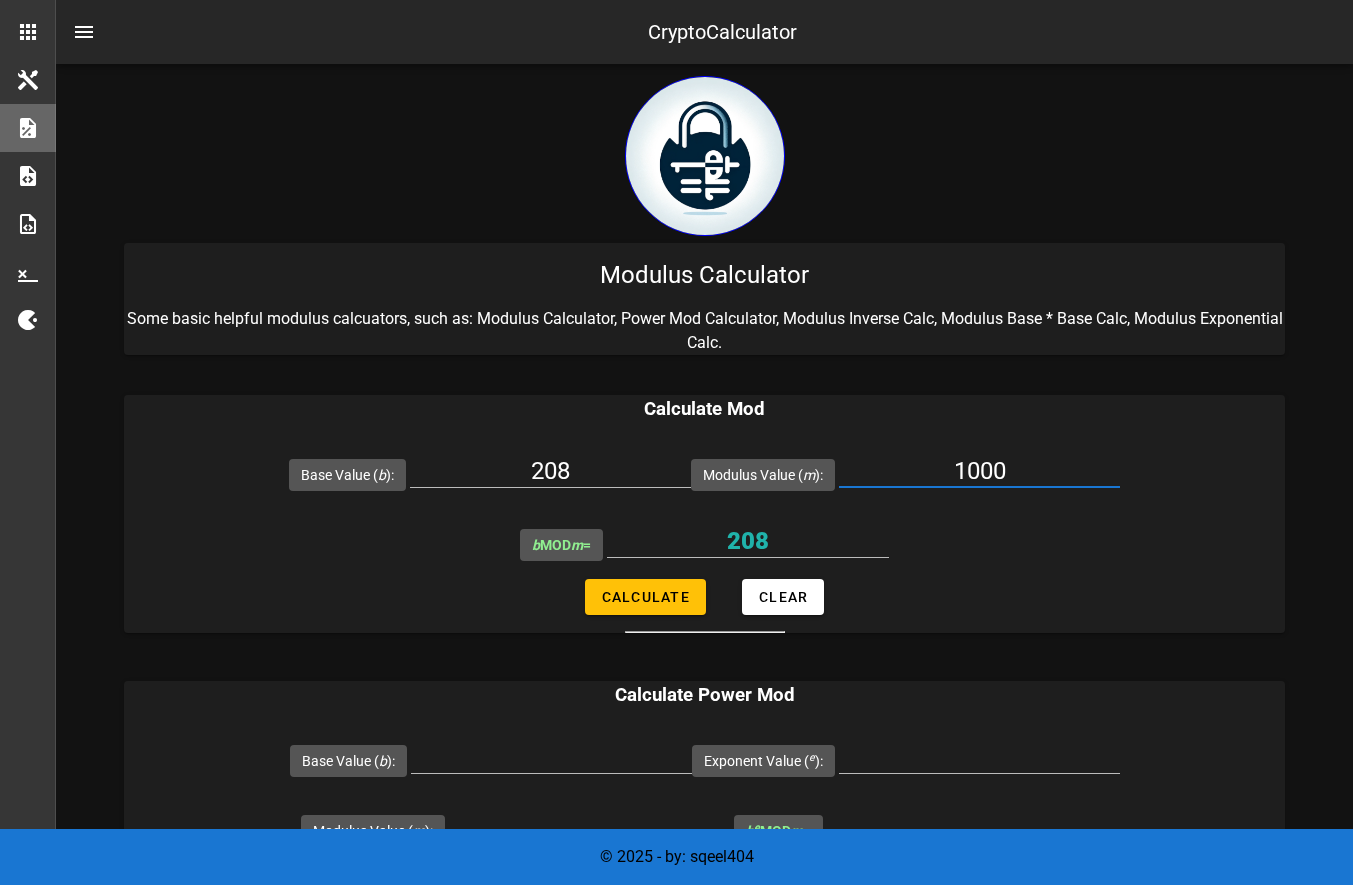 drag, startPoint x: 1039, startPoint y: 468, endPoint x: 954, endPoint y: 469, distance: 85.00588 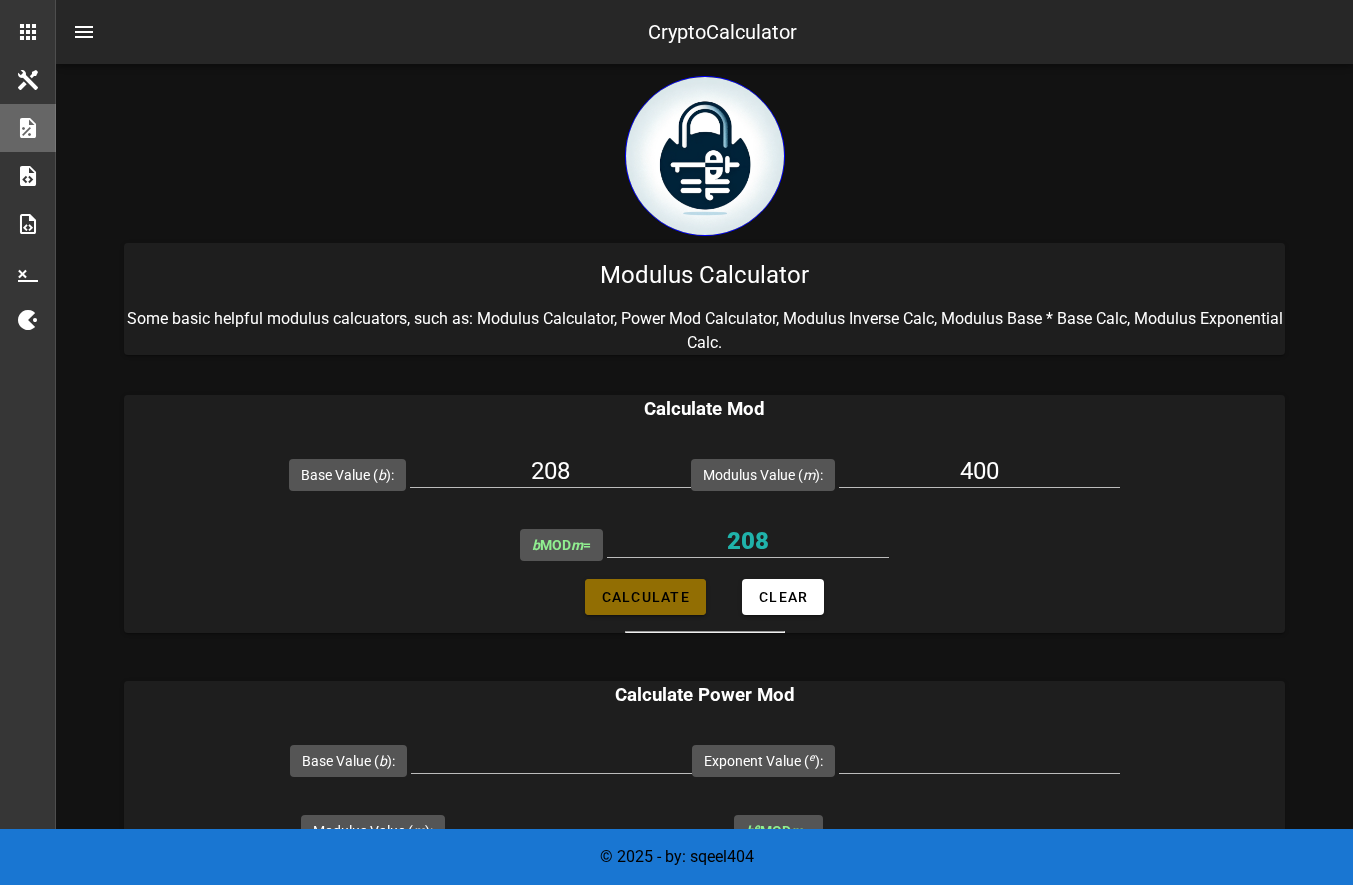 click on "Calculate" at bounding box center (645, 597) 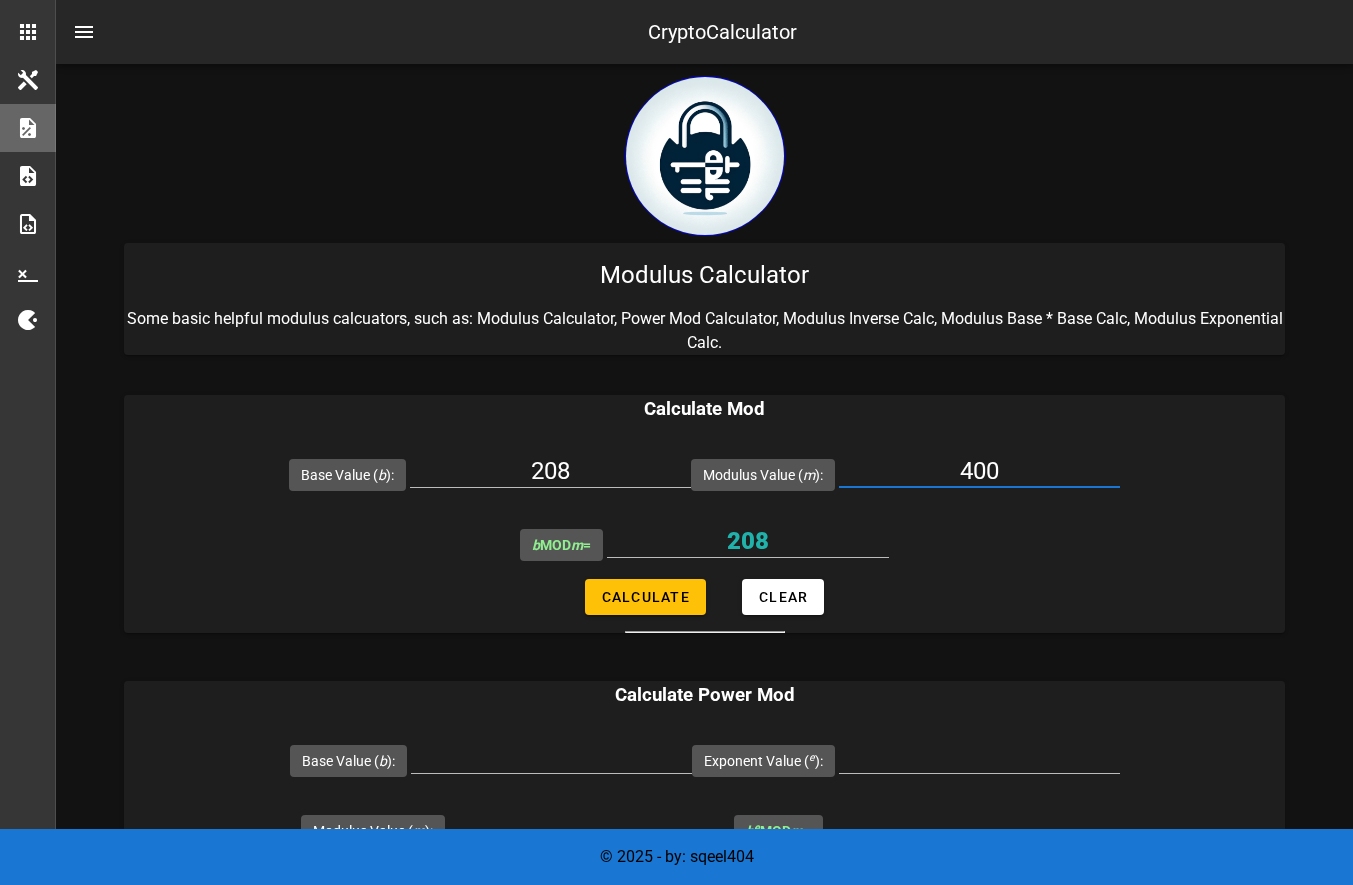 drag, startPoint x: 1013, startPoint y: 471, endPoint x: 951, endPoint y: 465, distance: 62.289646 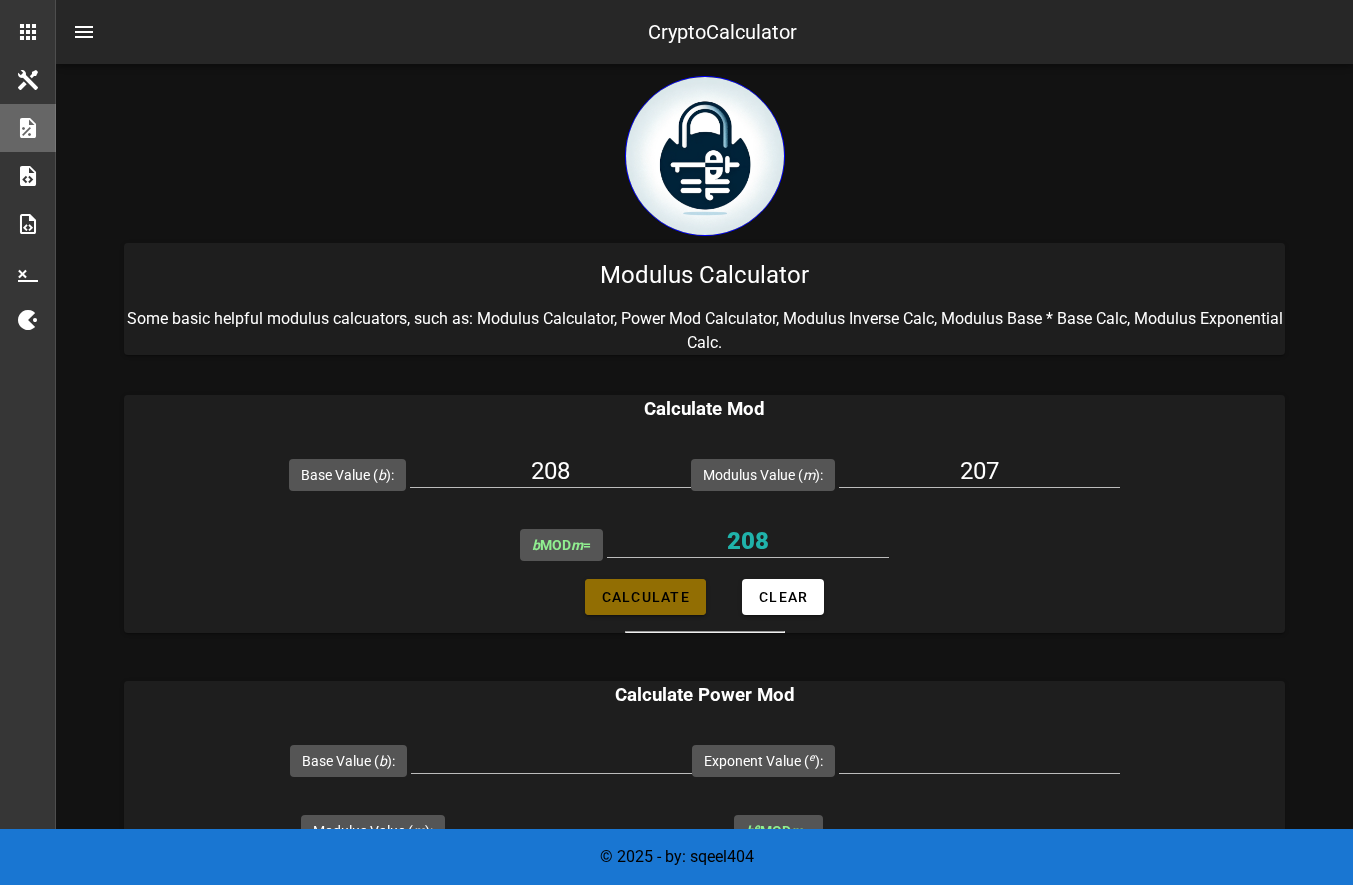 click on "Calculate" at bounding box center (645, 597) 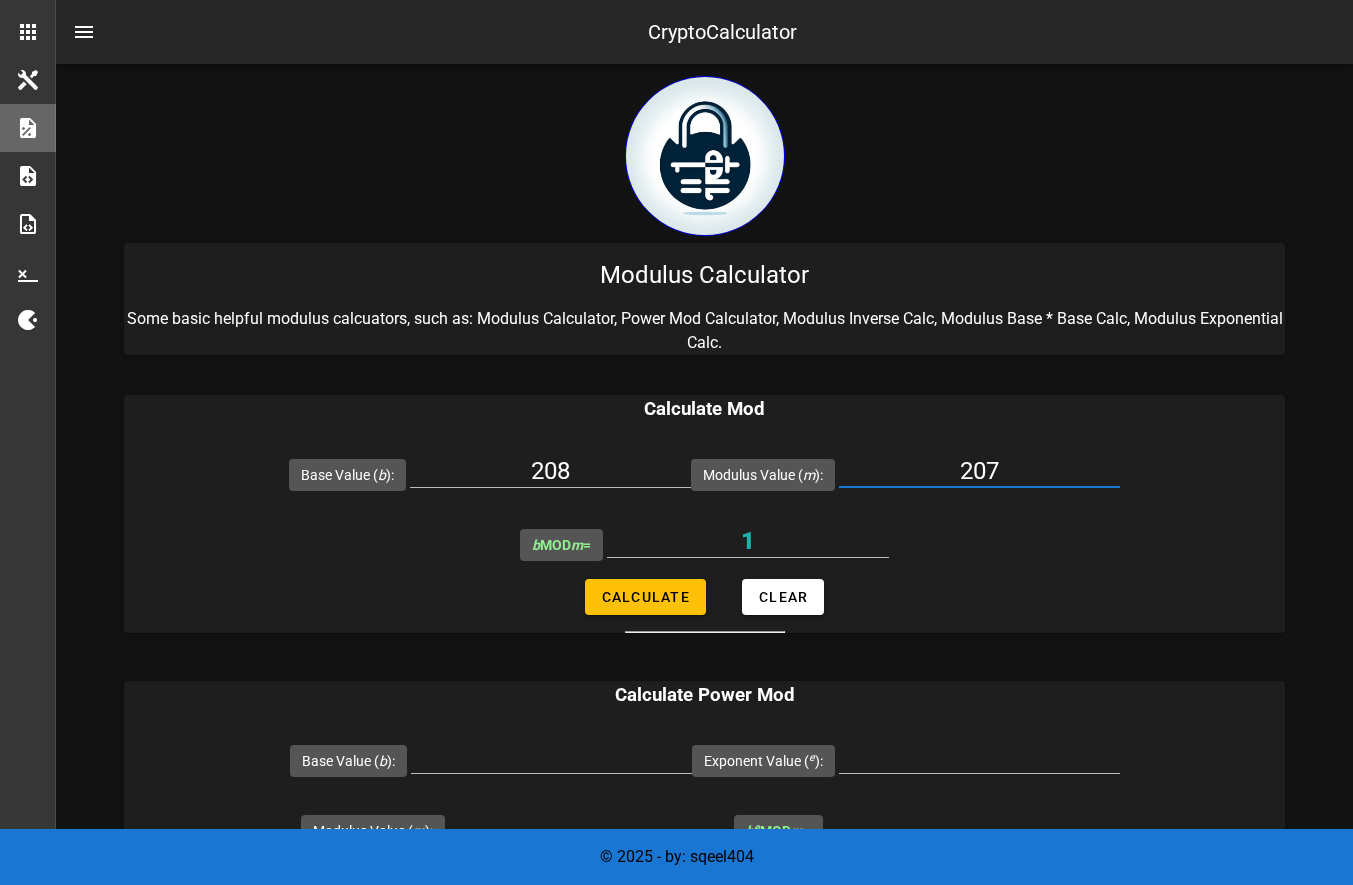drag, startPoint x: 1016, startPoint y: 469, endPoint x: 1001, endPoint y: 468, distance: 15.033297 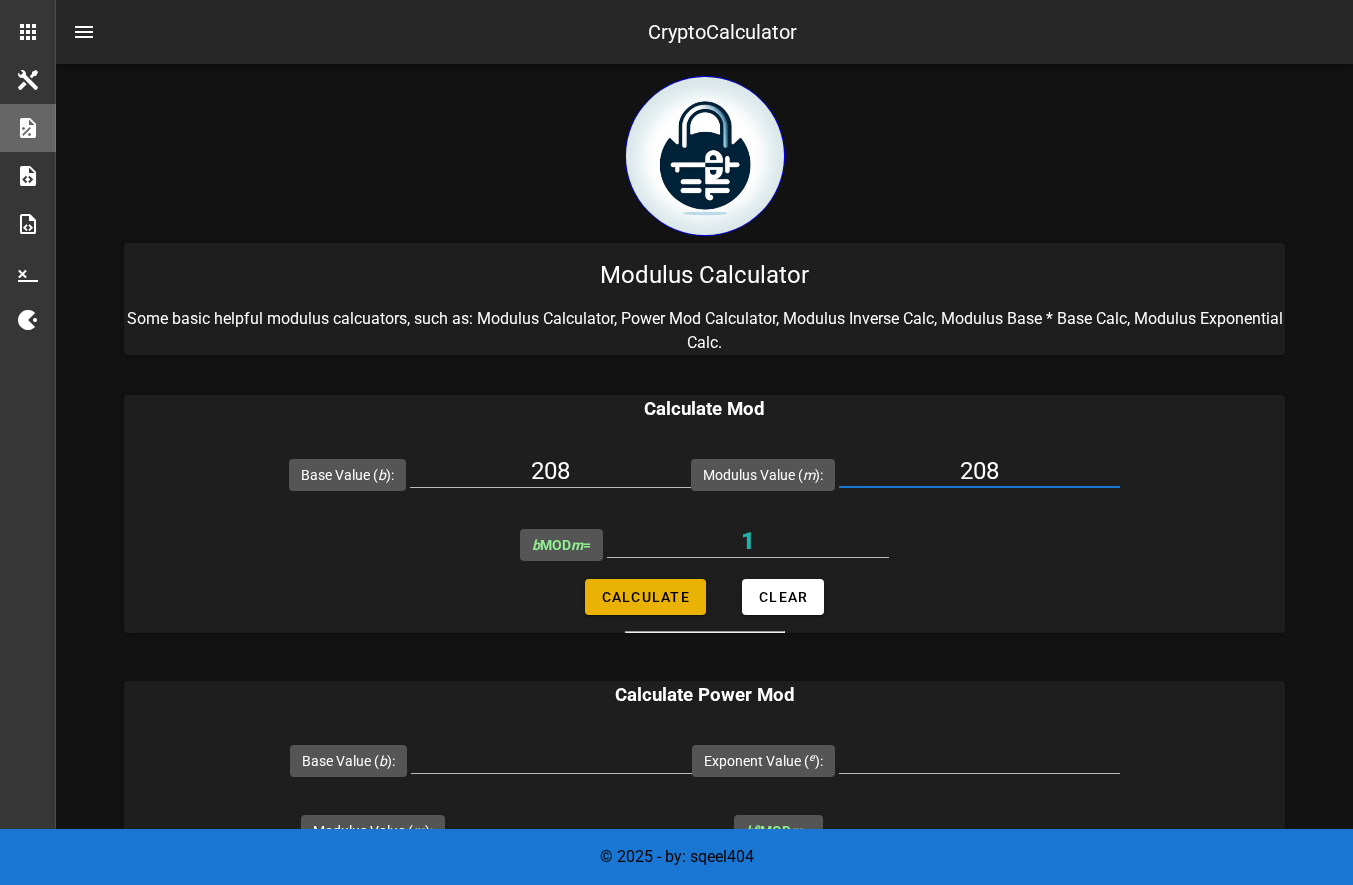 type on "208" 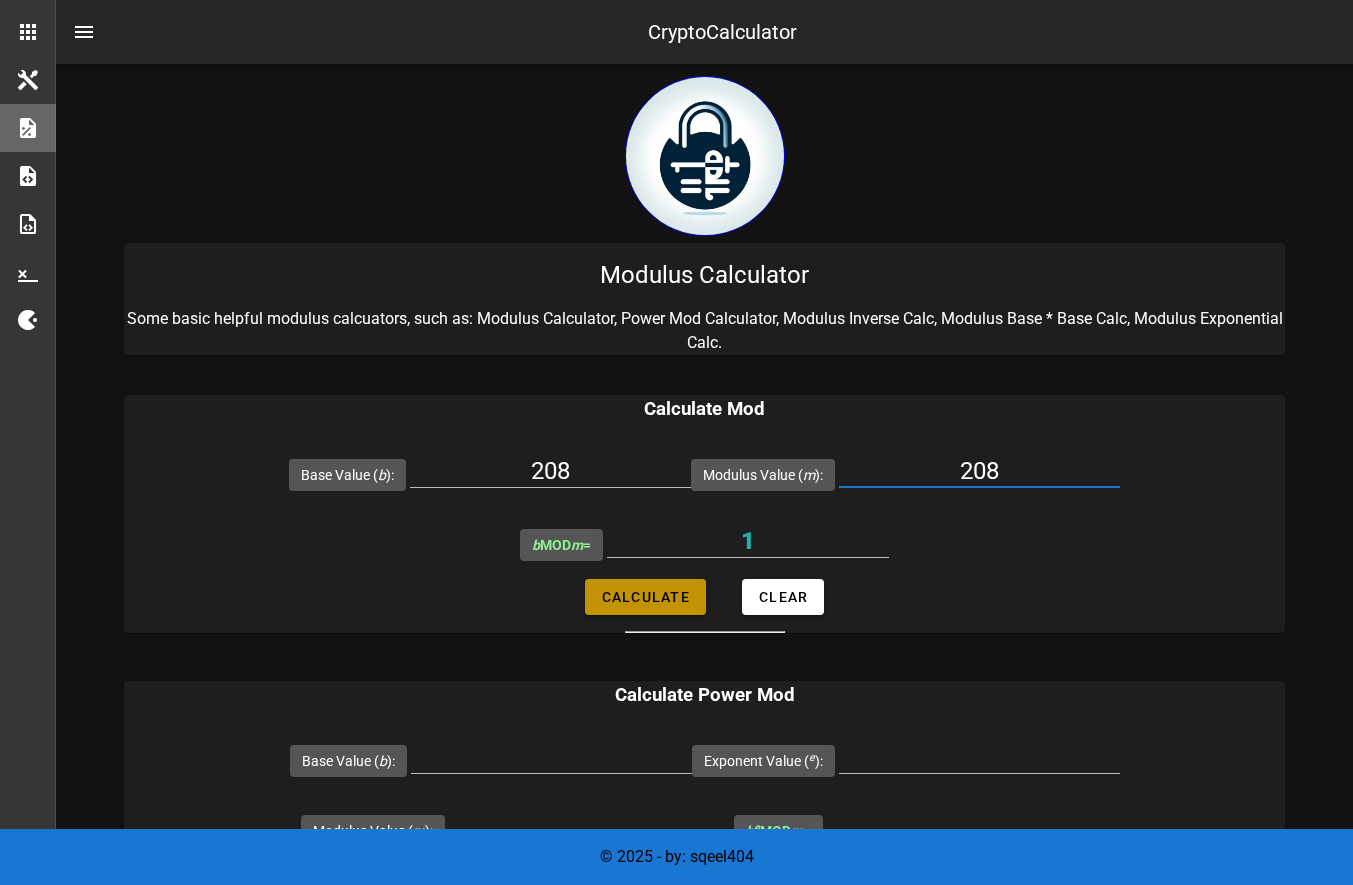 click on "Calculate" at bounding box center [645, 597] 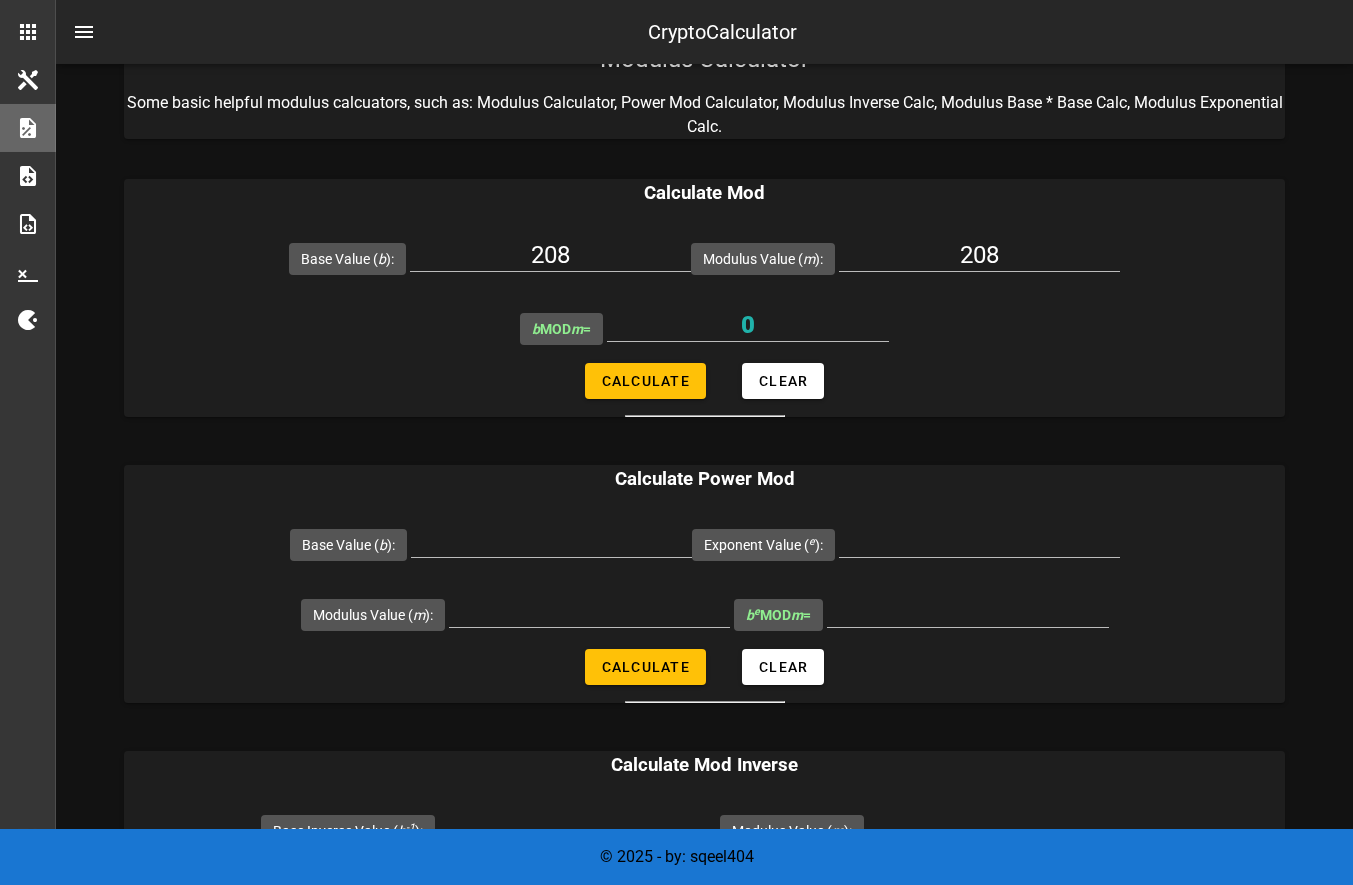 scroll, scrollTop: 102, scrollLeft: 0, axis: vertical 